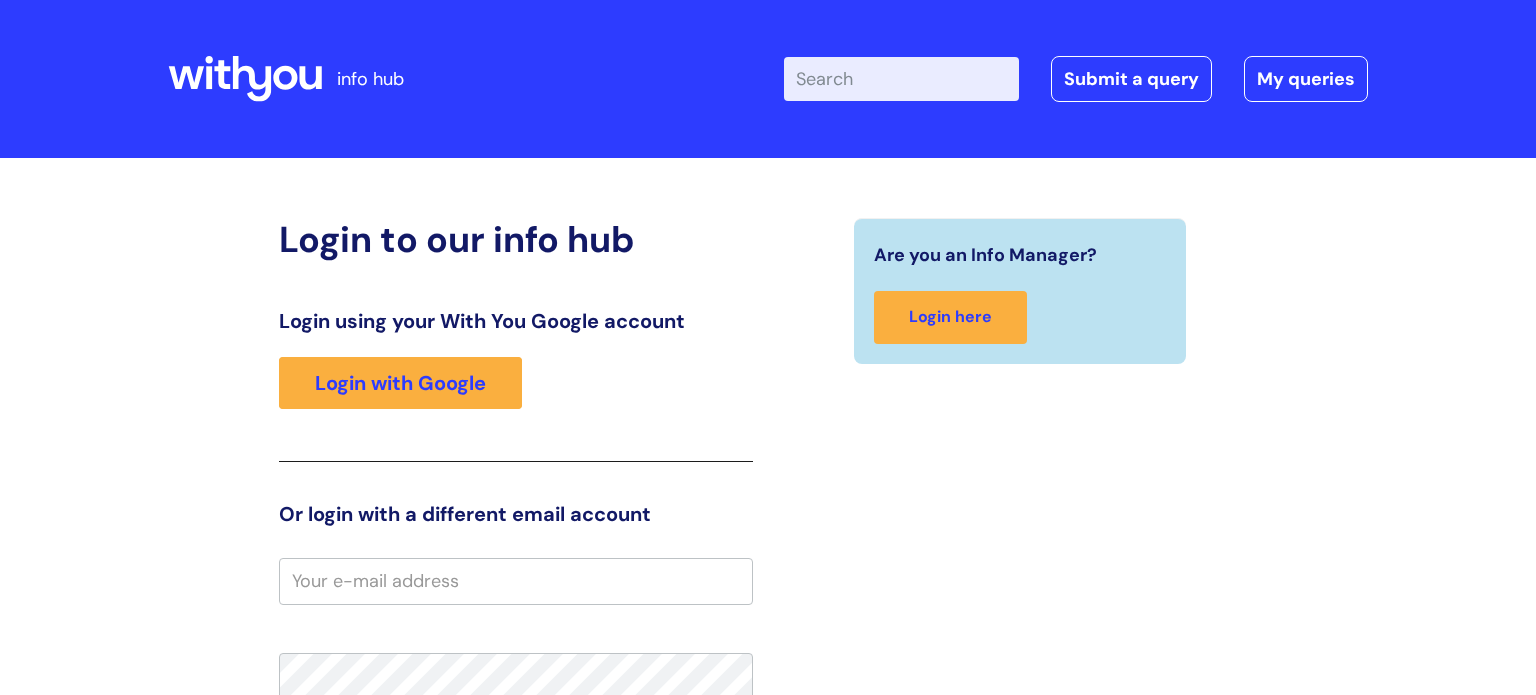 scroll, scrollTop: 0, scrollLeft: 0, axis: both 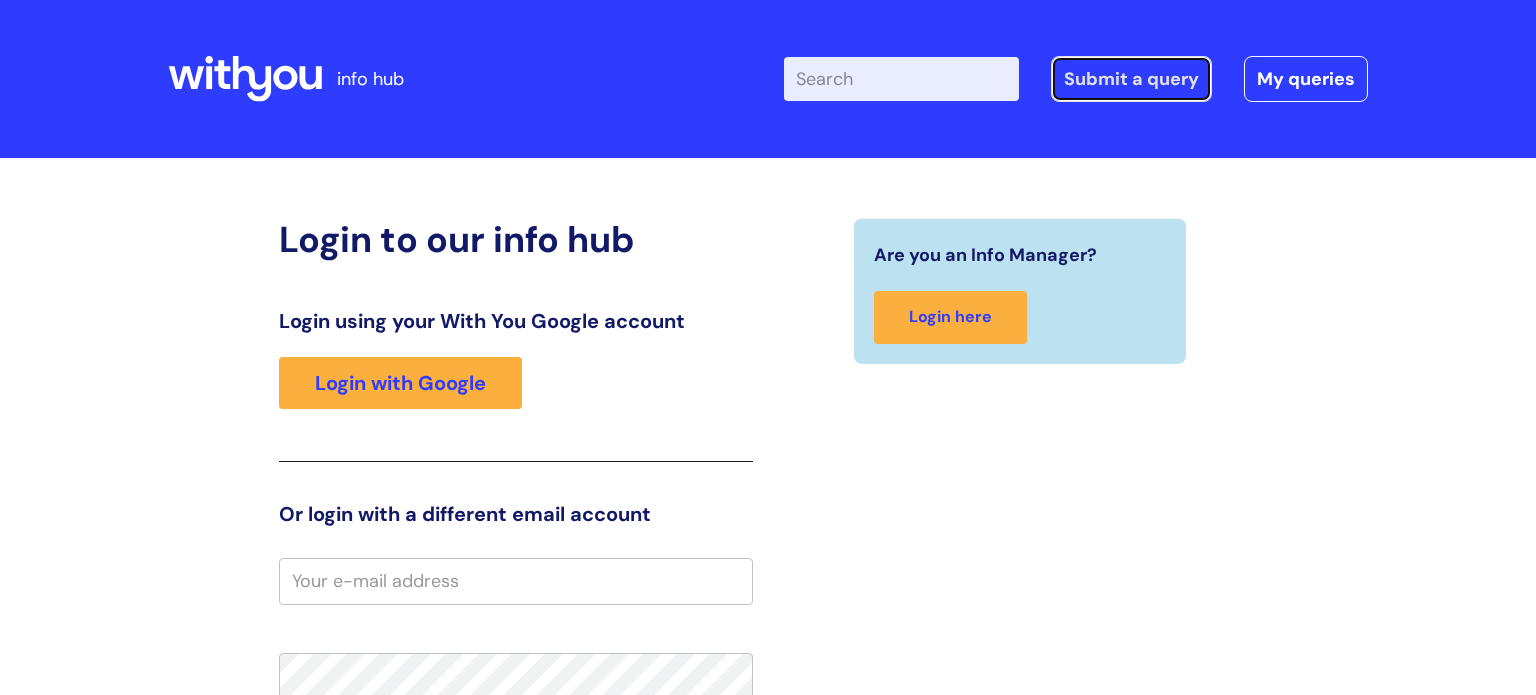 click on "Submit a query" at bounding box center [1131, 79] 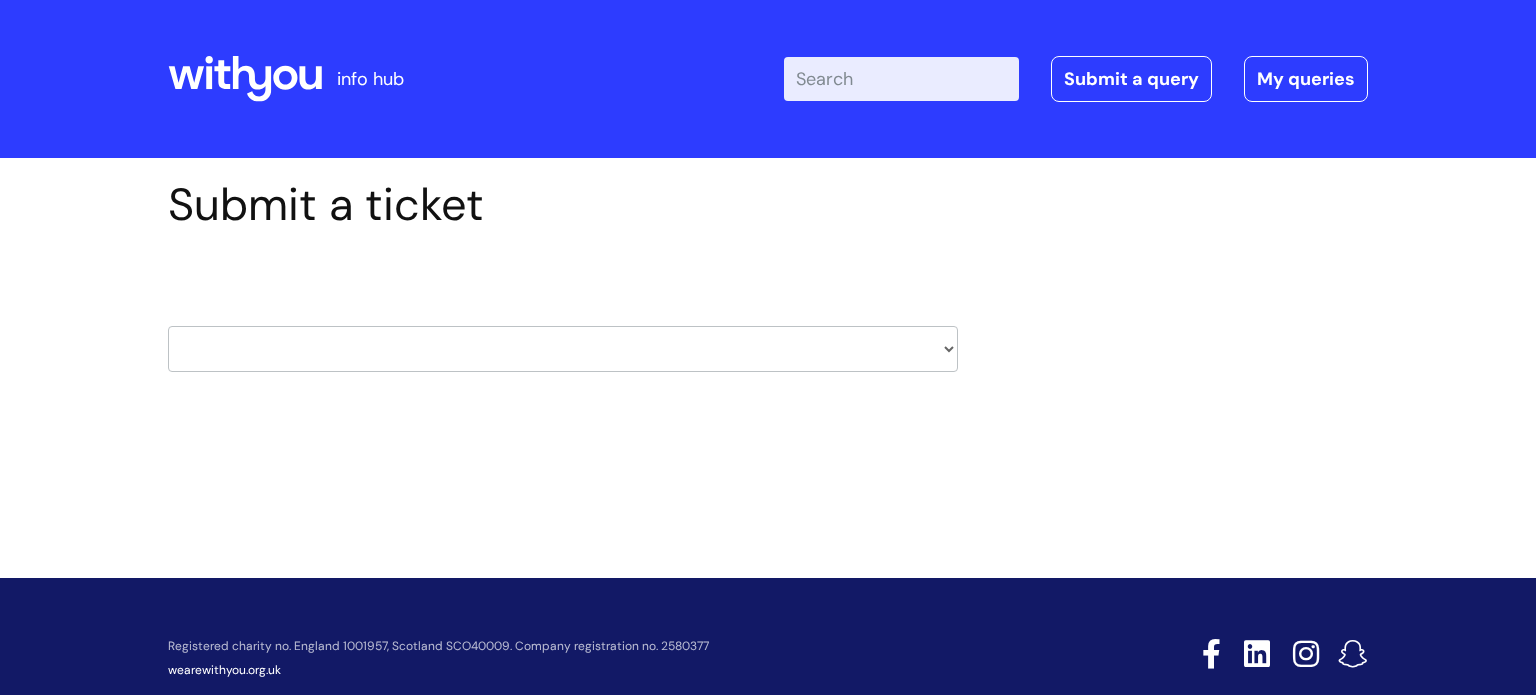 scroll, scrollTop: 0, scrollLeft: 0, axis: both 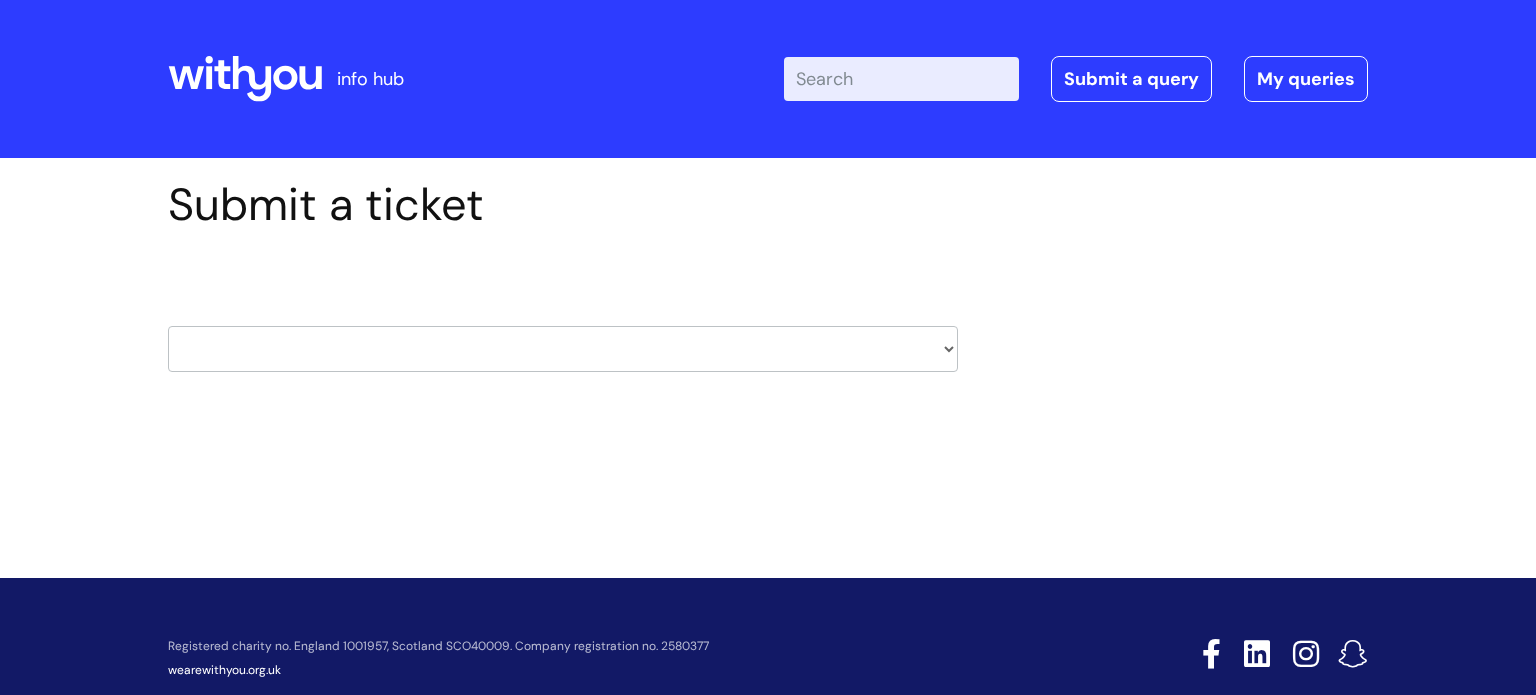 click on "HR / People
IT and Support
Clinical Drug Alerts
Finance Accounts
Data Support Team
Data Protection
External Communications
Learning and Development
Information Requests & Reports - Data Analysts
Insurance
Internal Communications
Pensions
Surrey NHS Talking Therapies
Payroll
Safeguarding" at bounding box center [563, 349] 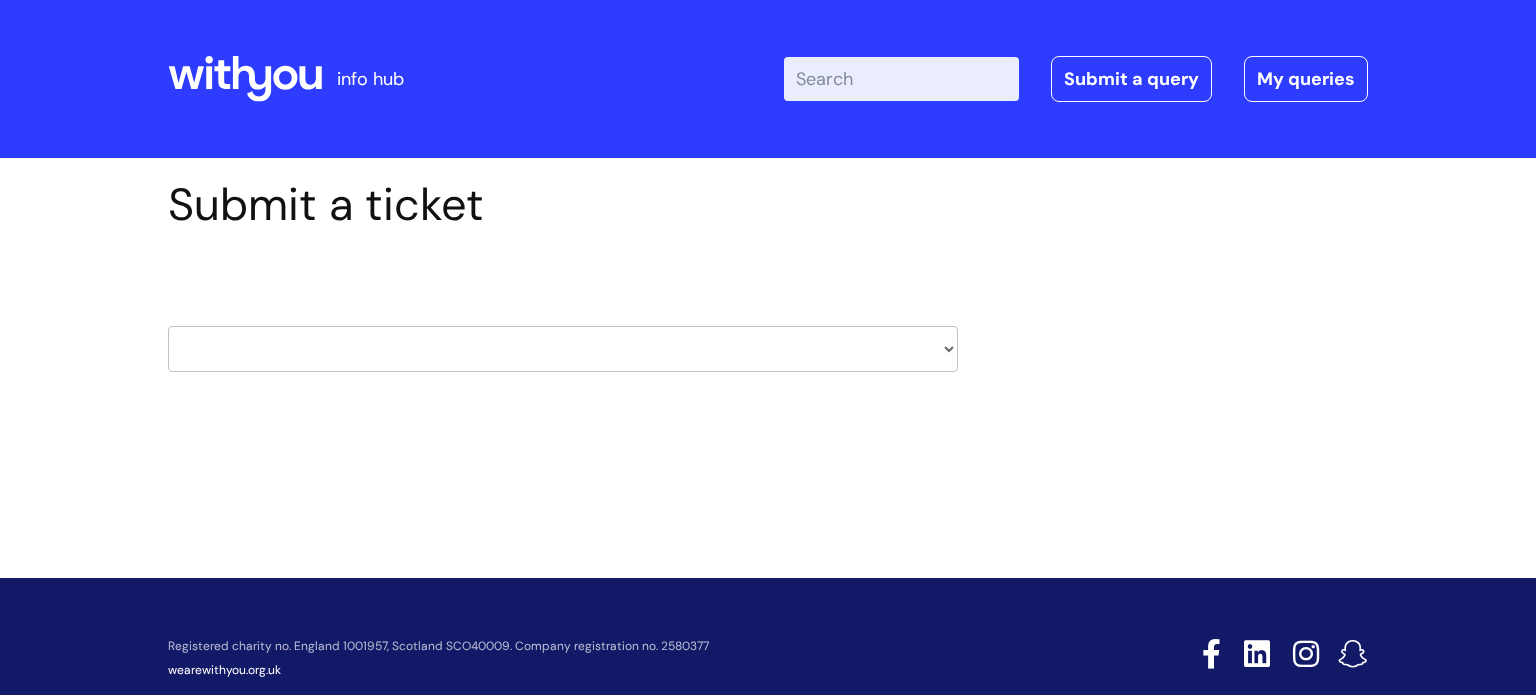 select on "it_and_support" 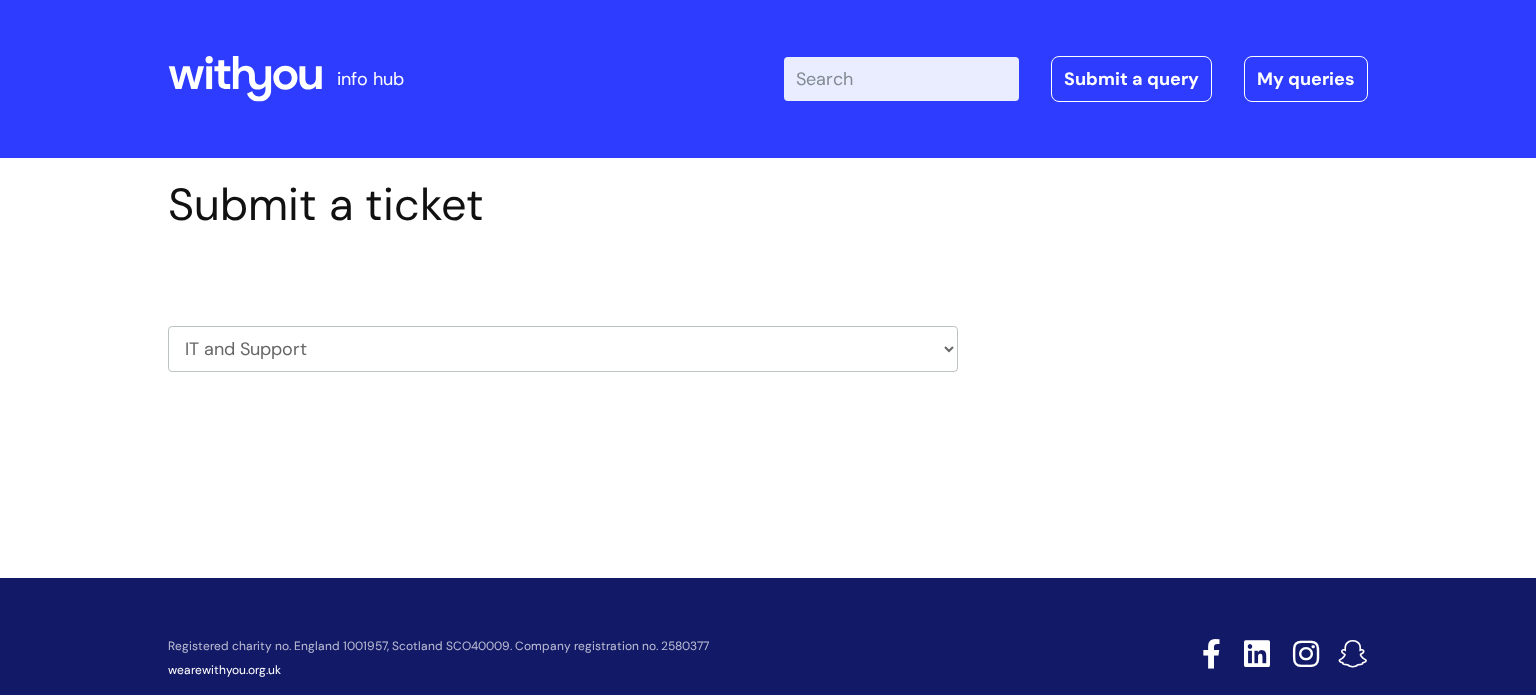 click on "HR / People
IT and Support
Clinical Drug Alerts
Finance Accounts
Data Support Team
Data Protection
External Communications
Learning and Development
Information Requests & Reports - Data Analysts
Insurance
Internal Communications
Pensions
Surrey NHS Talking Therapies
Payroll
Safeguarding" at bounding box center (563, 349) 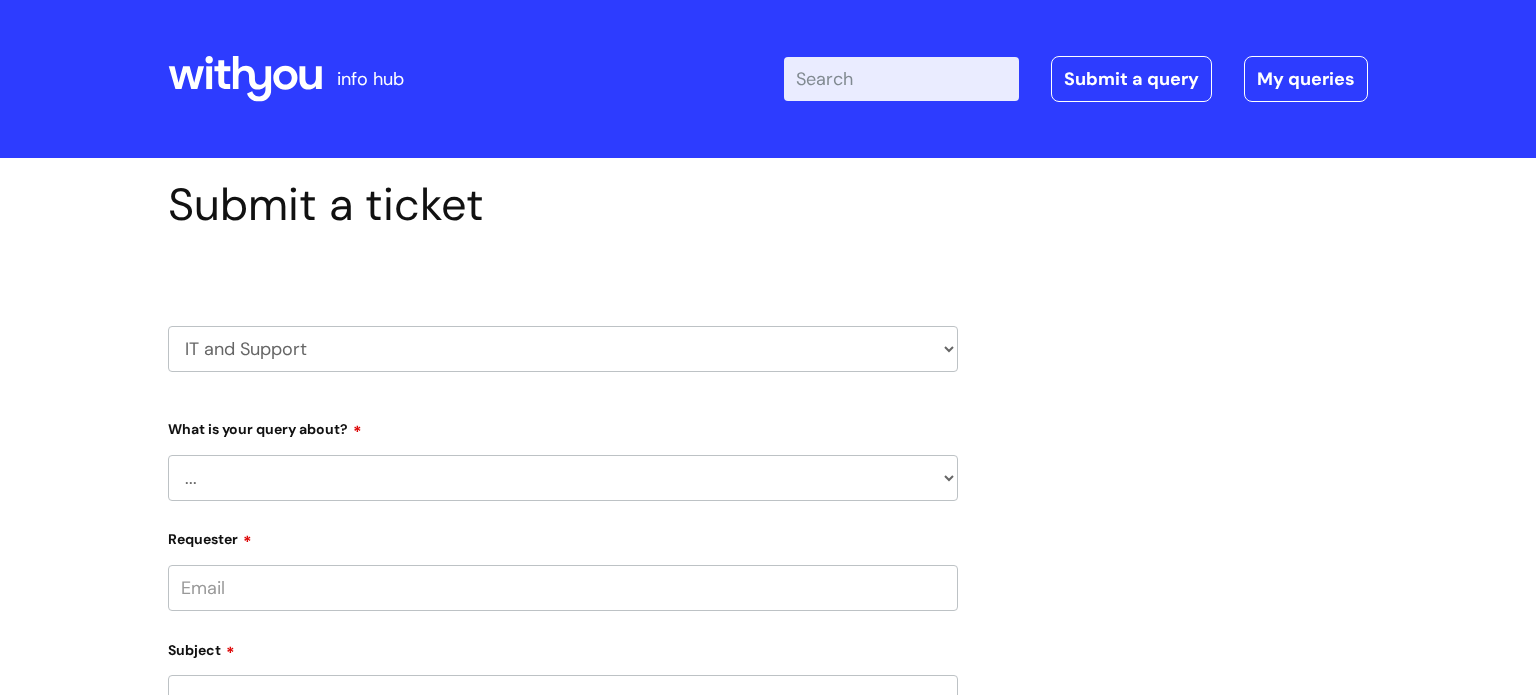 scroll, scrollTop: 0, scrollLeft: 0, axis: both 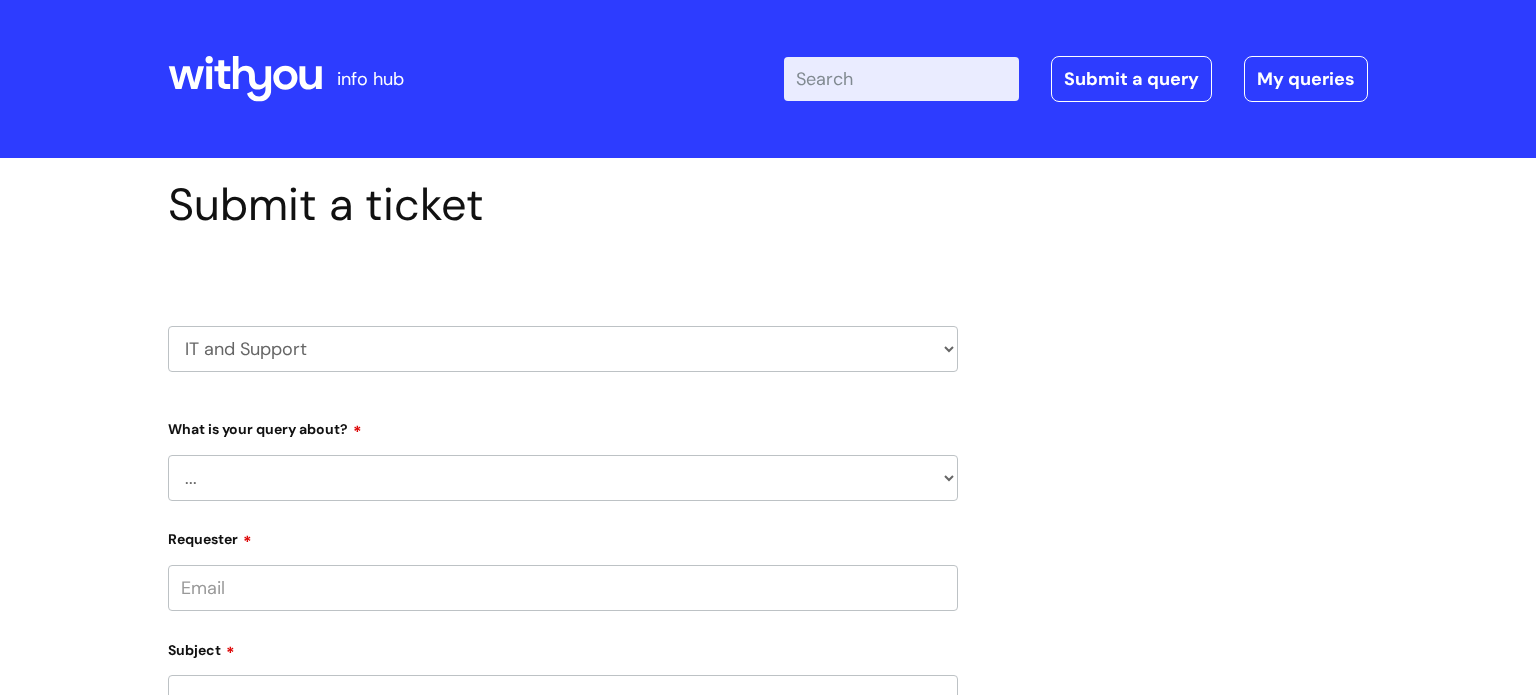 click on "...
Mobile Phone Reset & MFA
Accounts, Starters and Leavers
IT Hardware issue
I need help logging in
Printing & Scanning
Something Else
System/software" at bounding box center (563, 478) 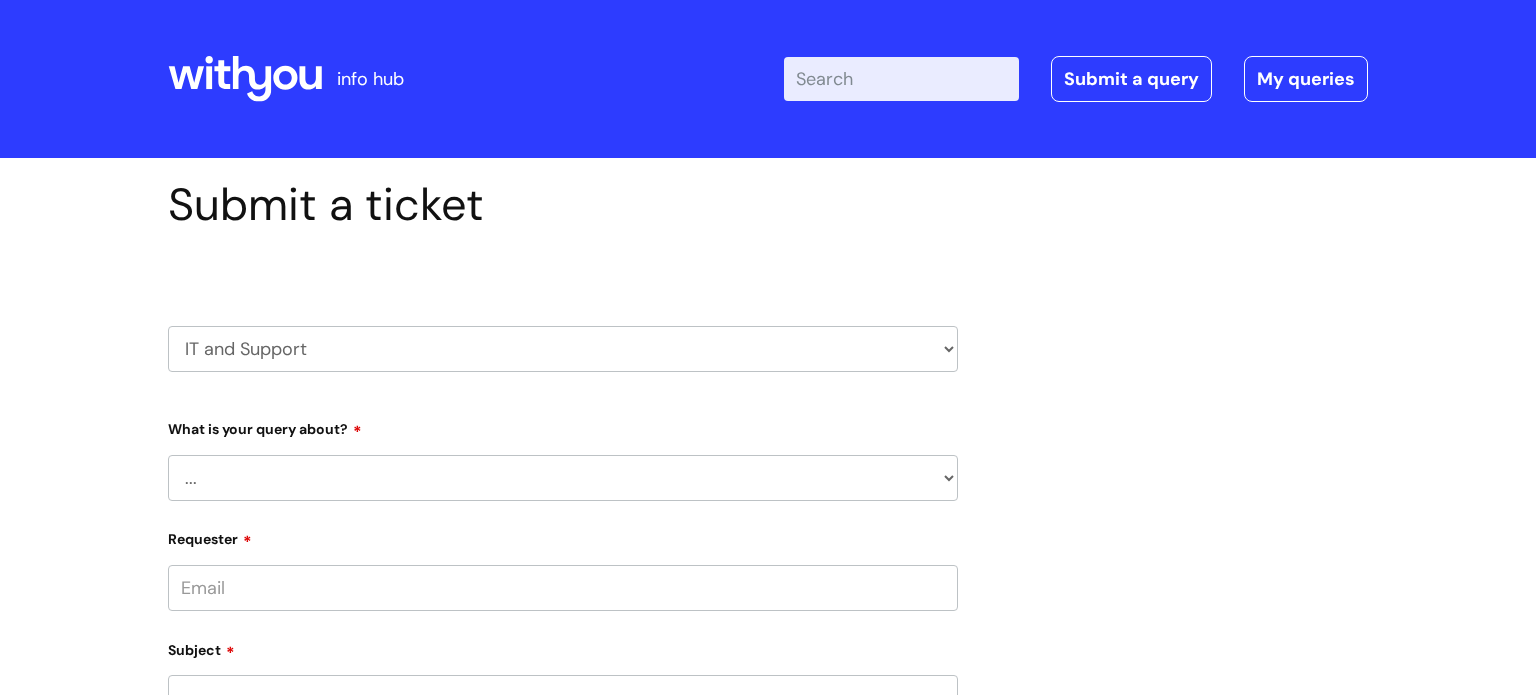 click on "Submit a ticket
HR / People
IT and Support
Clinical Drug Alerts
Finance Accounts
Data Support Team
Data Protection
External Communications
Learning and Development
Information Requests & Reports - Data Analysts
Insurance
Internal Communications
Pensions
..." at bounding box center [768, 758] 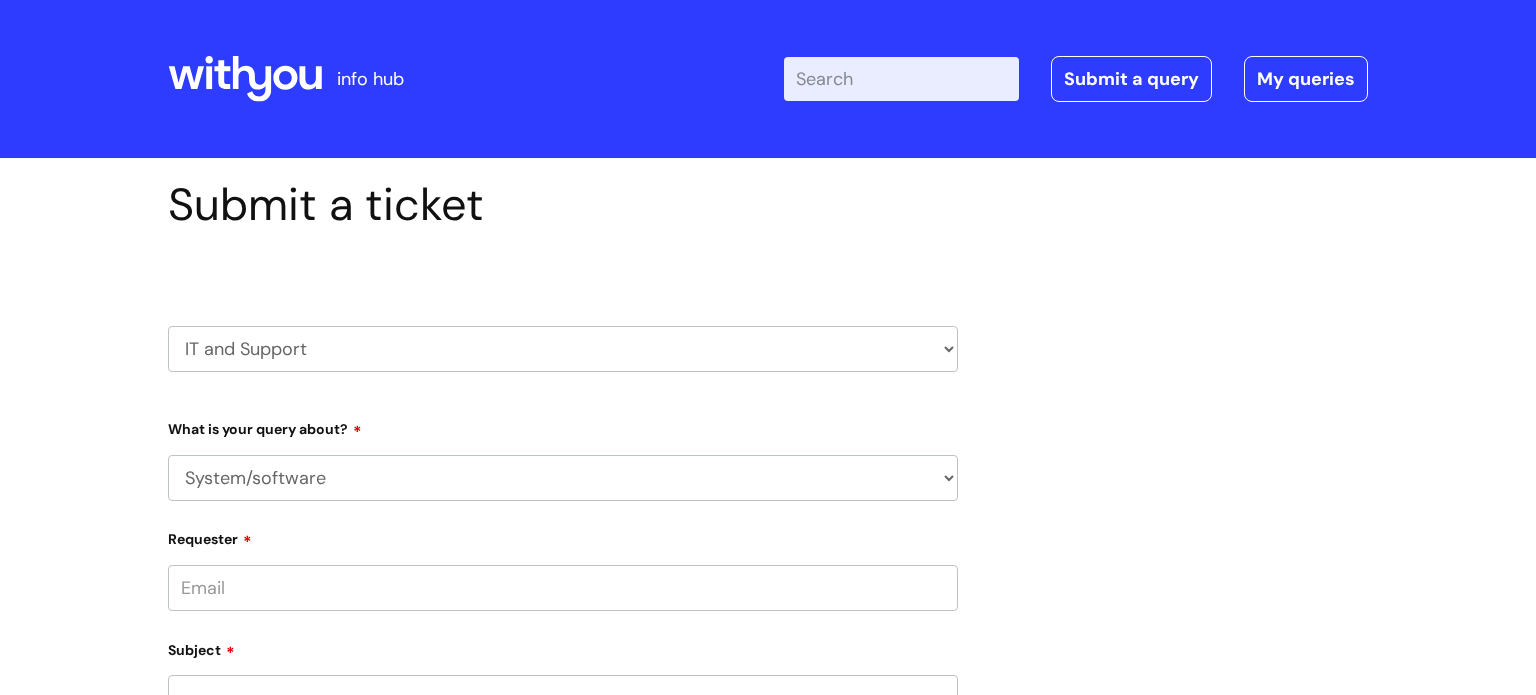 click on "...
Mobile Phone Reset & MFA
Accounts, Starters and Leavers
IT Hardware issue
I need help logging in
Printing & Scanning
Something Else
System/software" at bounding box center (563, 478) 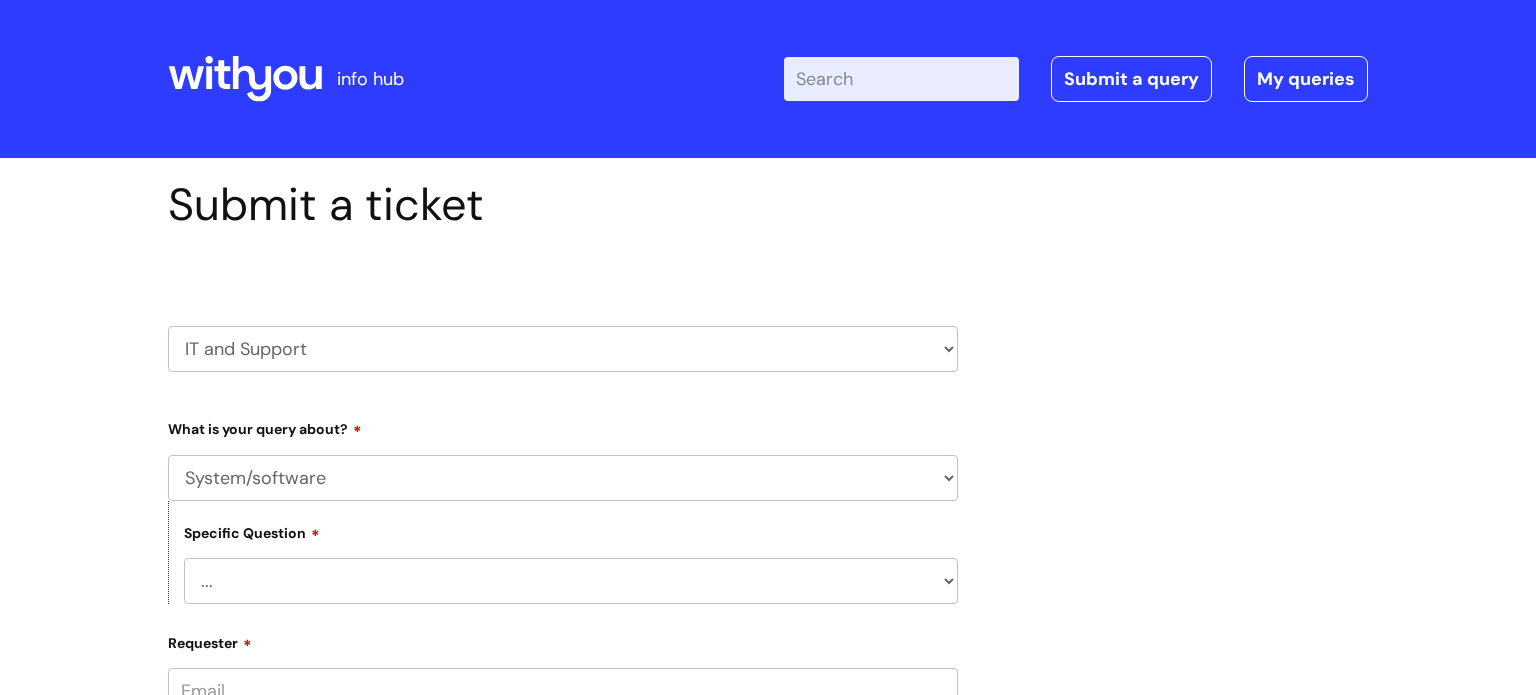 click on "HR / People
IT and Support
Clinical Drug Alerts
Finance Accounts
Data Support Team
Data Protection
External Communications
Learning and Development
Information Requests & Reports - Data Analysts
Insurance
Internal Communications
Pensions
Surrey NHS Talking Therapies
Payroll
Safeguarding" at bounding box center [563, 349] 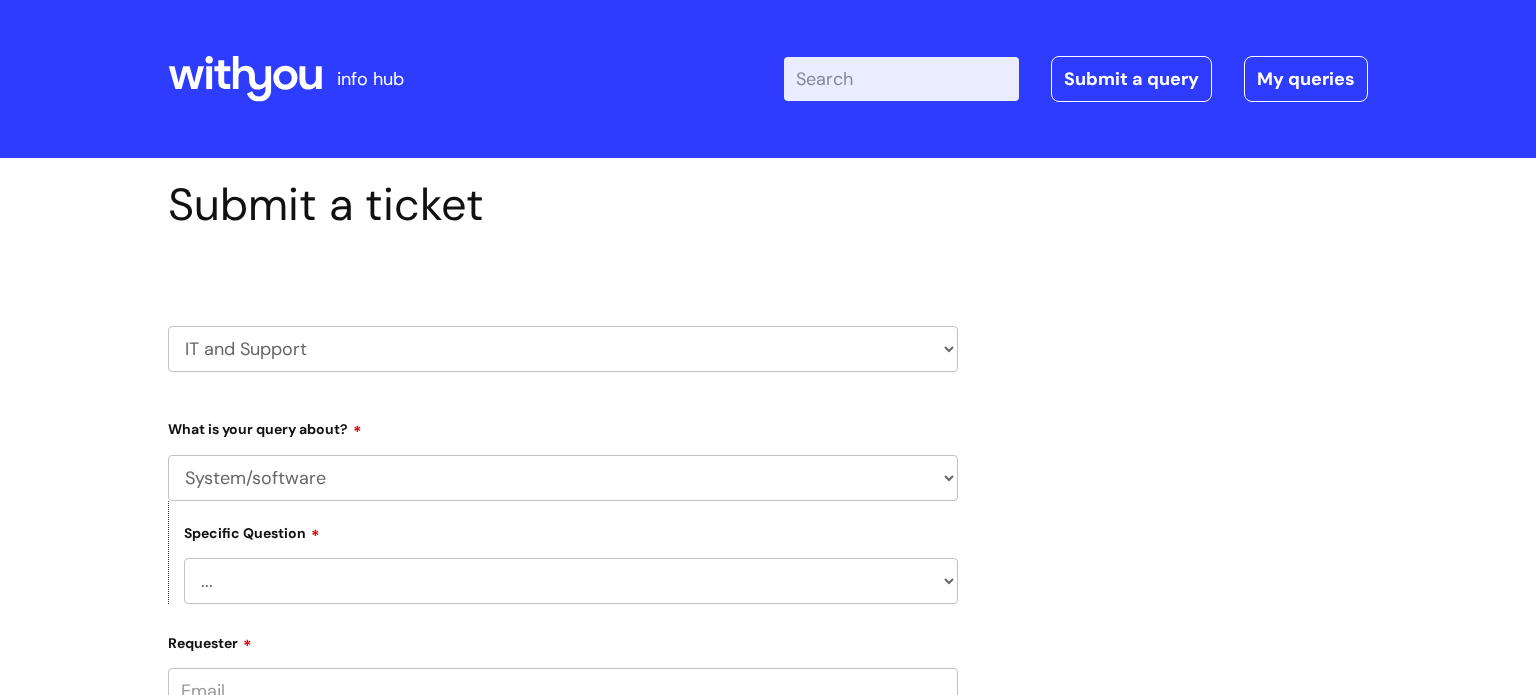 click on "Submit a ticket
HR / People
IT and Support
Clinical Drug Alerts
Finance Accounts
Data Support Team
Data Protection
External Communications
Learning and Development
Information Requests & Reports - Data Analysts
Insurance
Internal Communications
Pensions
..." at bounding box center (768, 809) 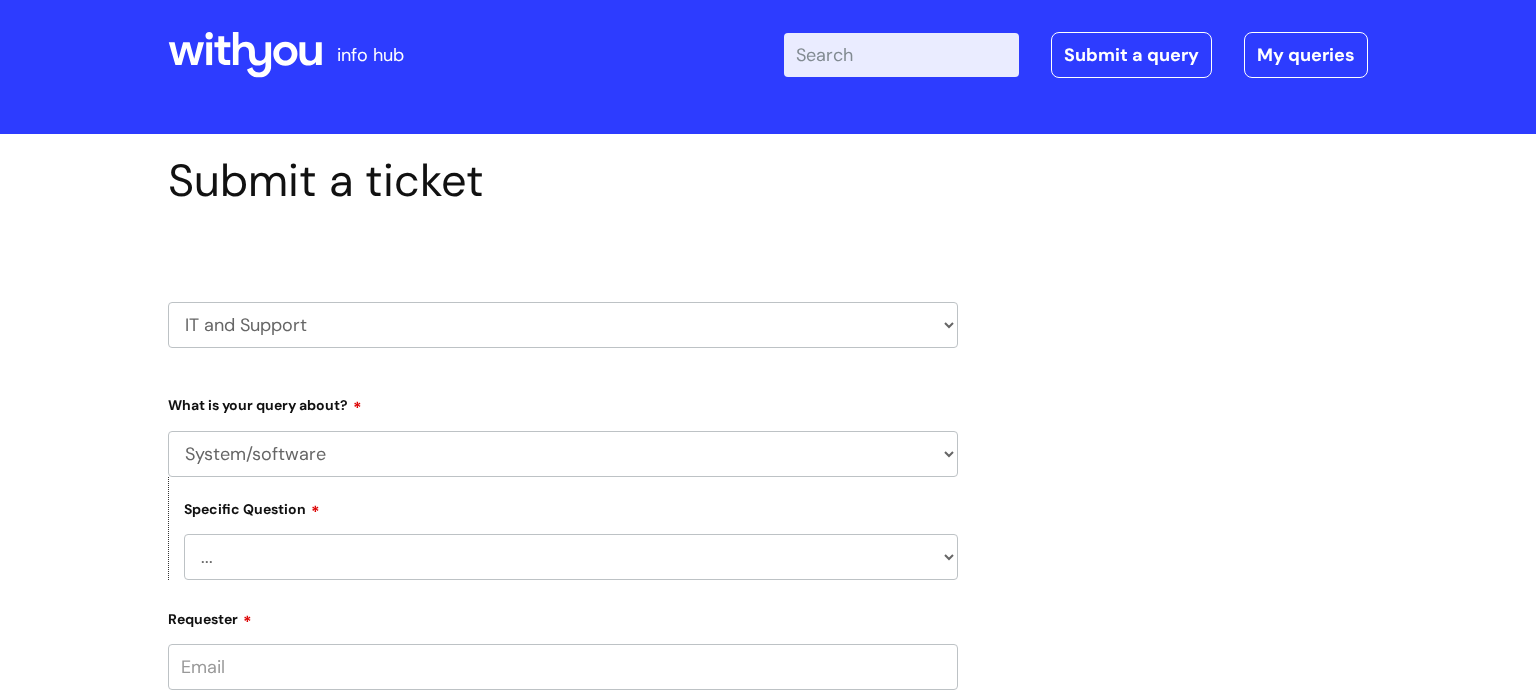 scroll, scrollTop: 208, scrollLeft: 0, axis: vertical 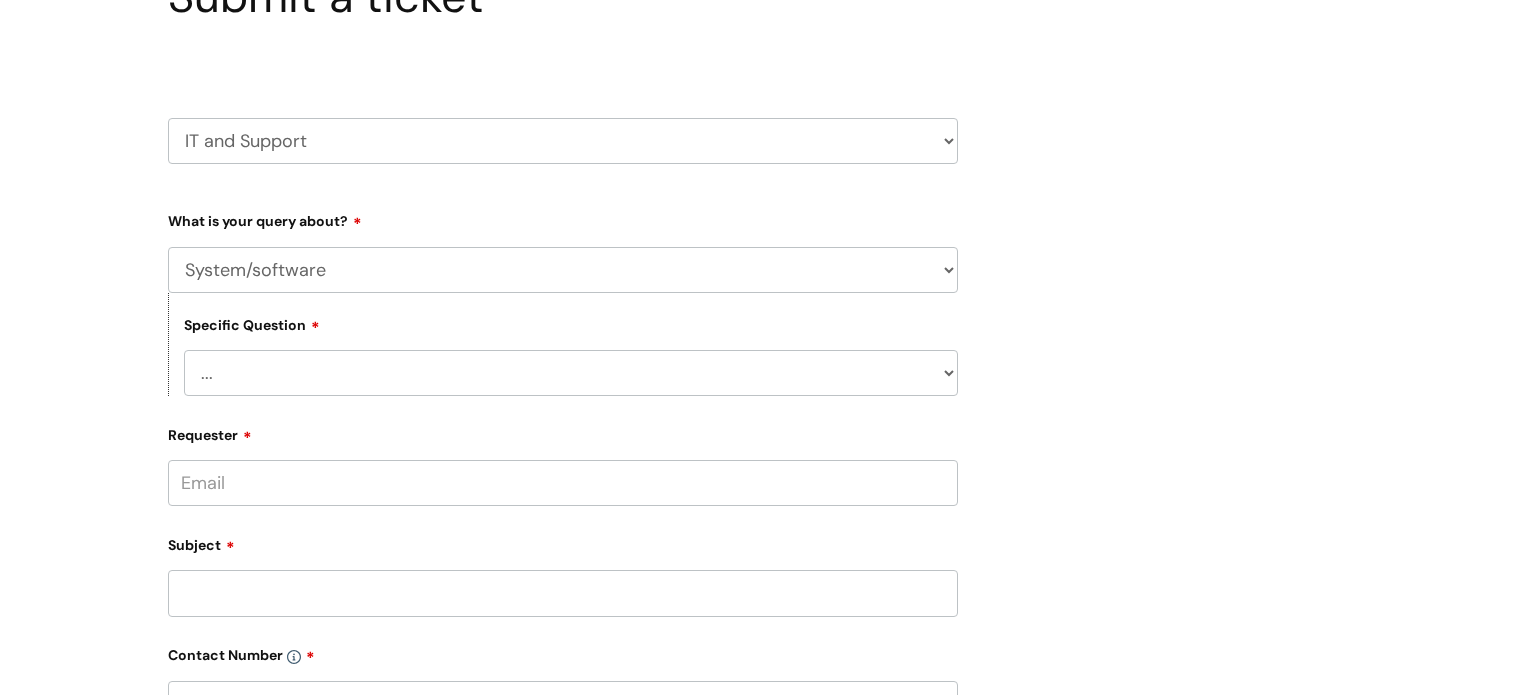 click on "... Halo PCMIS Iaptus NHS Email CJSM Email Mitel Another System Google (Workspace) Microsoft (inc Azure) IT Portal I like to request software" at bounding box center (571, 373) 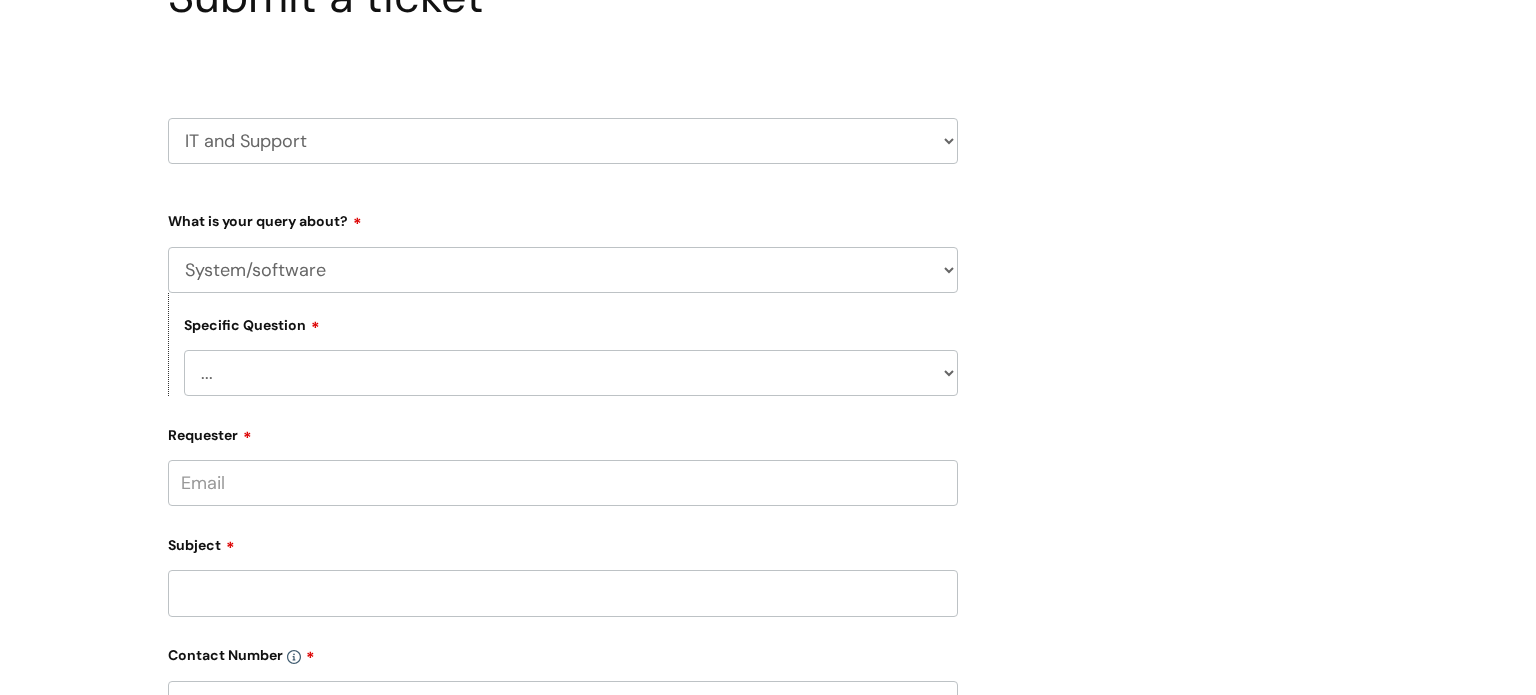 click on "HR / People
IT and Support
Clinical Drug Alerts
Finance Accounts
Data Support Team
Data Protection
External Communications
Learning and Development
Information Requests & Reports - Data Analysts
Insurance
Internal Communications
Pensions
Surrey NHS Talking Therapies
Payroll
Safeguarding" at bounding box center (563, 141) 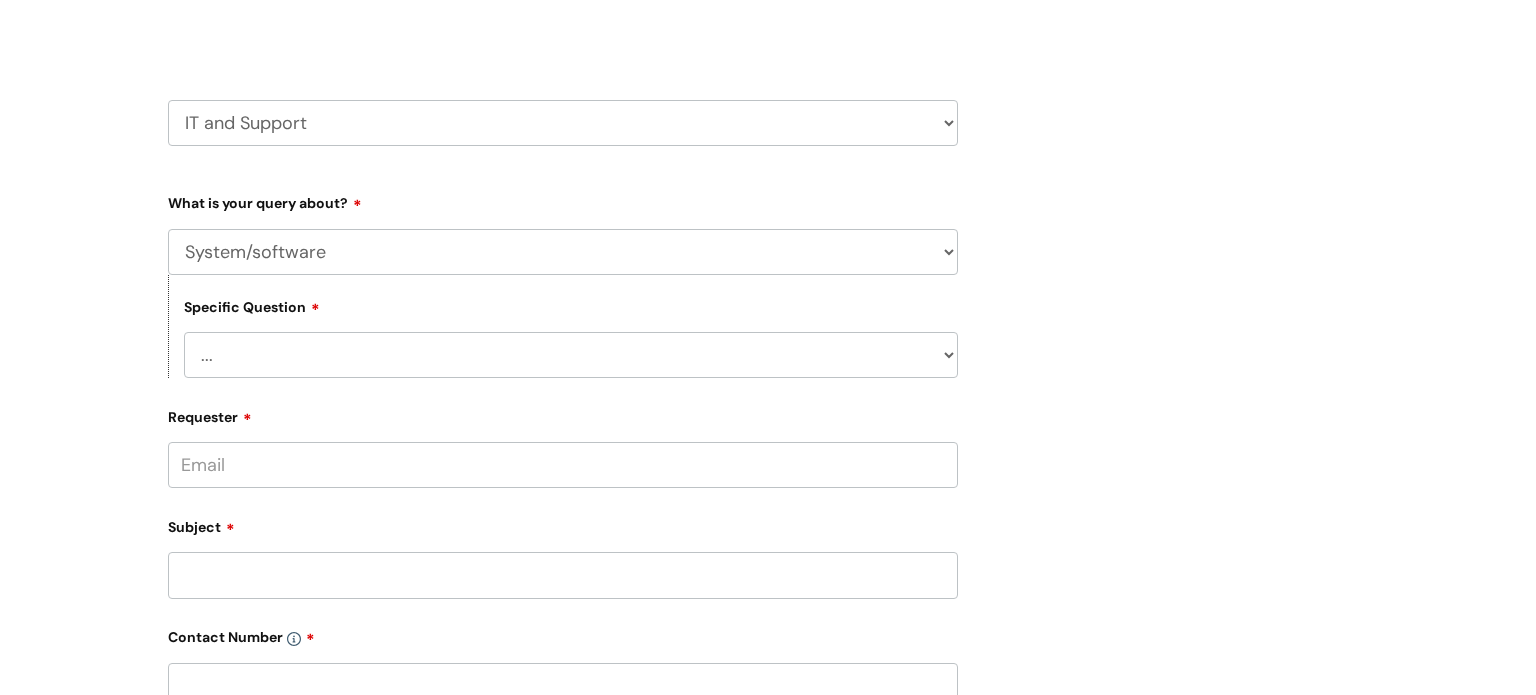 scroll, scrollTop: 283, scrollLeft: 0, axis: vertical 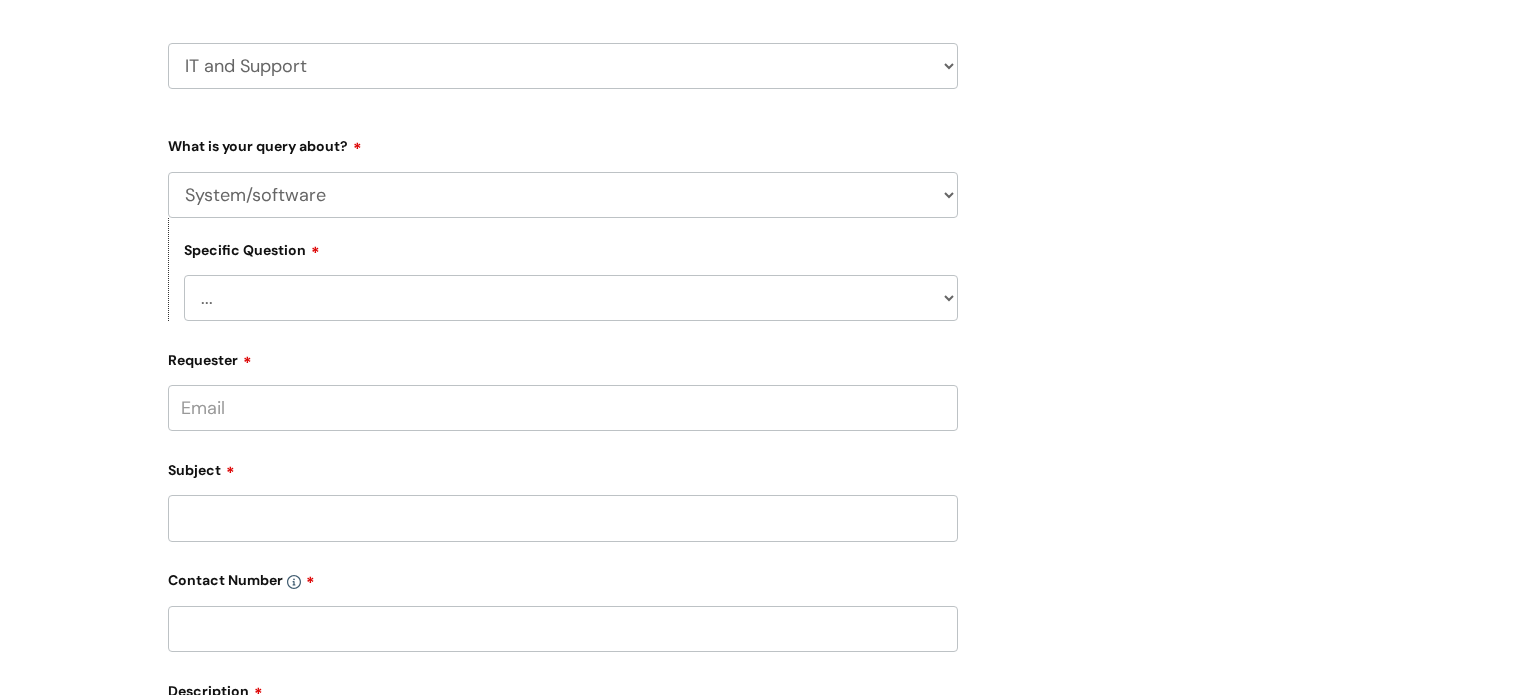 click on "HR / People
IT and Support
Clinical Drug Alerts
Finance Accounts
Data Support Team
Data Protection
External Communications
Learning and Development
Information Requests & Reports - Data Analysts
Insurance
Internal Communications
Pensions
Surrey NHS Talking Therapies
Payroll
Safeguarding" at bounding box center (563, 66) 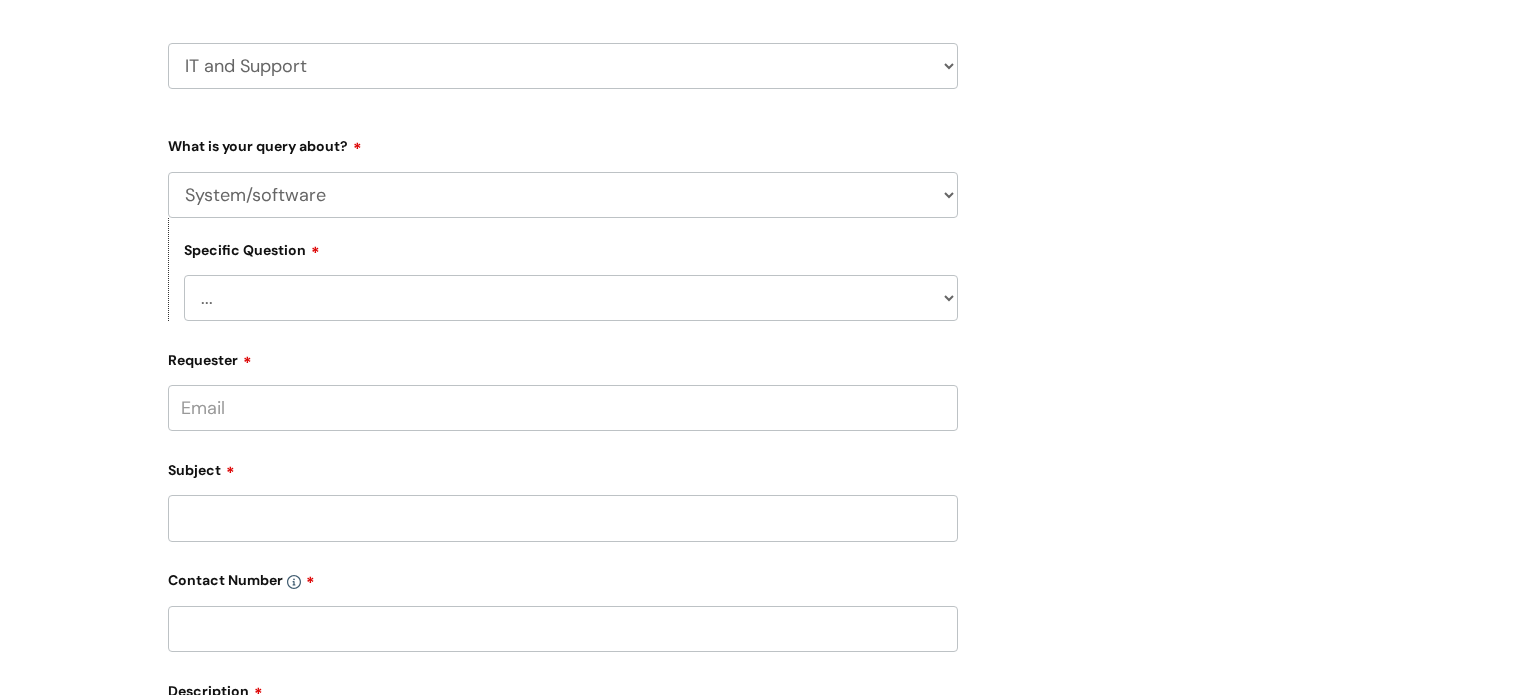 click on "... Halo PCMIS Iaptus NHS Email CJSM Email Mitel Another System Google (Workspace) Microsoft (inc Azure) IT Portal I like to request software" at bounding box center [571, 298] 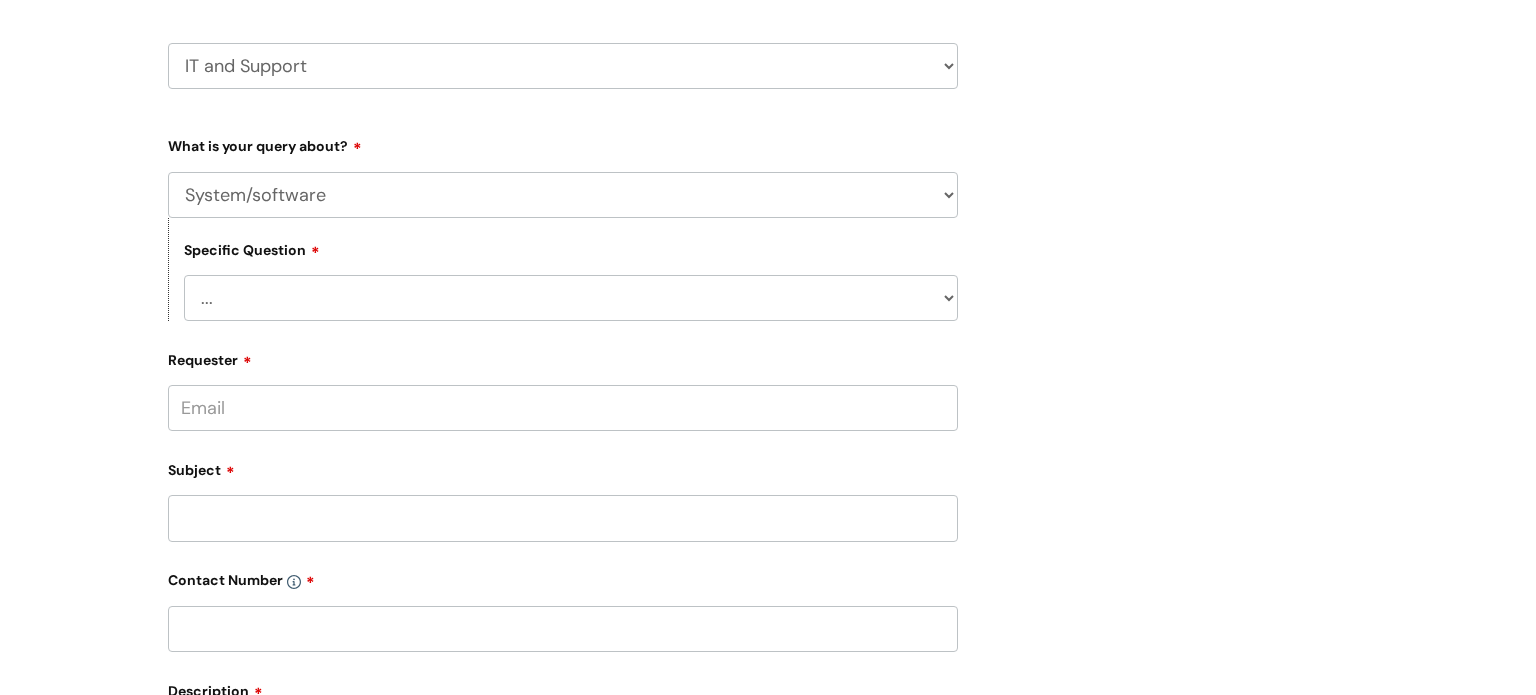 select on "IT Portal" 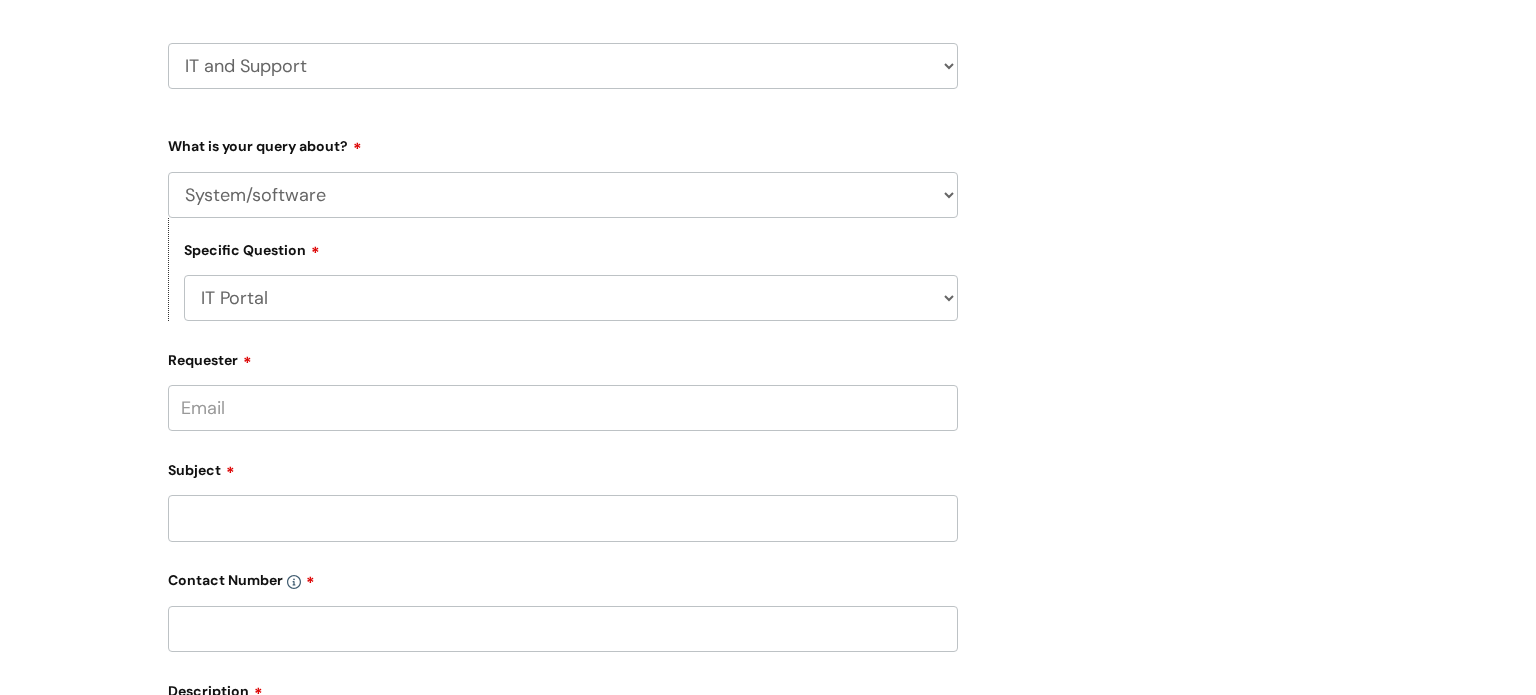 click on "... Halo PCMIS Iaptus NHS Email CJSM Email Mitel Another System Google (Workspace) Microsoft (inc Azure) IT Portal I like to request software" at bounding box center [571, 298] 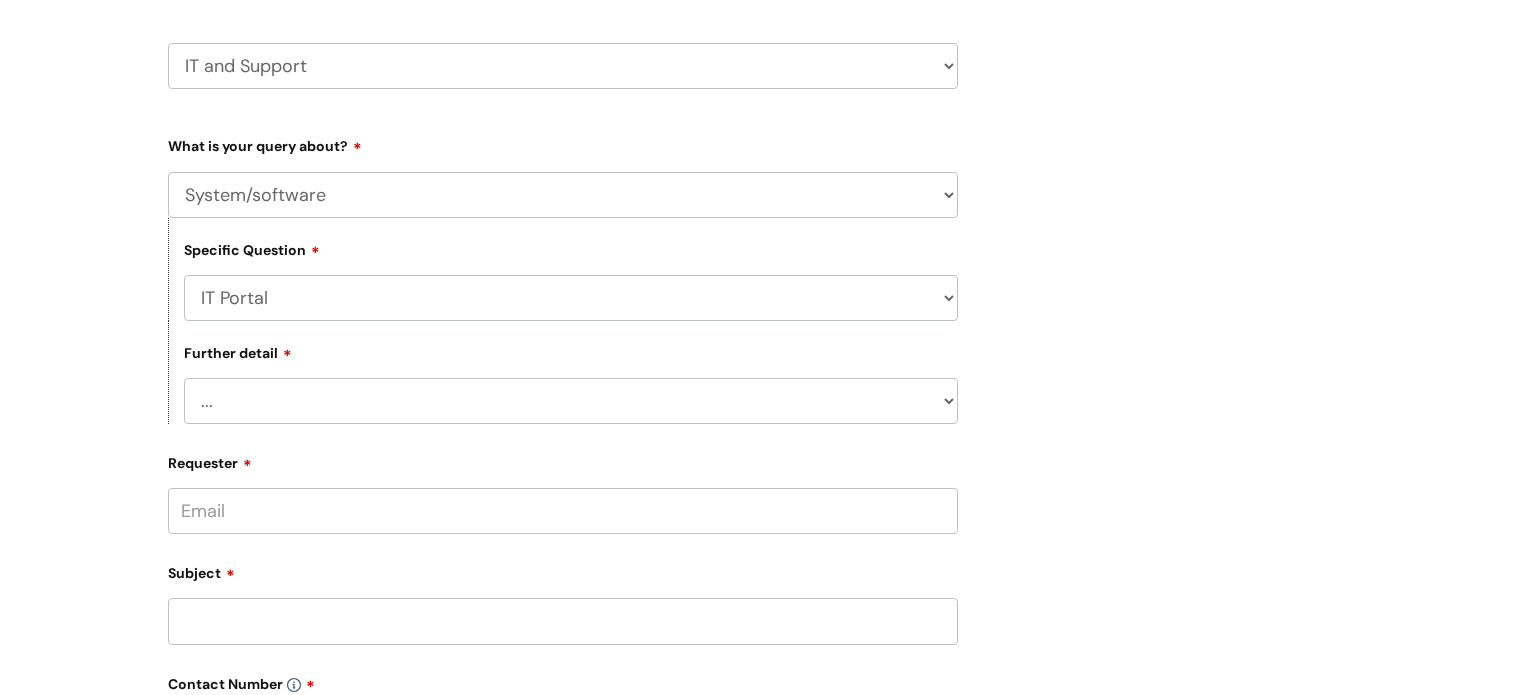 click on "... I need help logging in I’d like access to the IT Portal I’d like to add a program to the IT portal I’ve got an issue with the IT Portal" at bounding box center [571, 401] 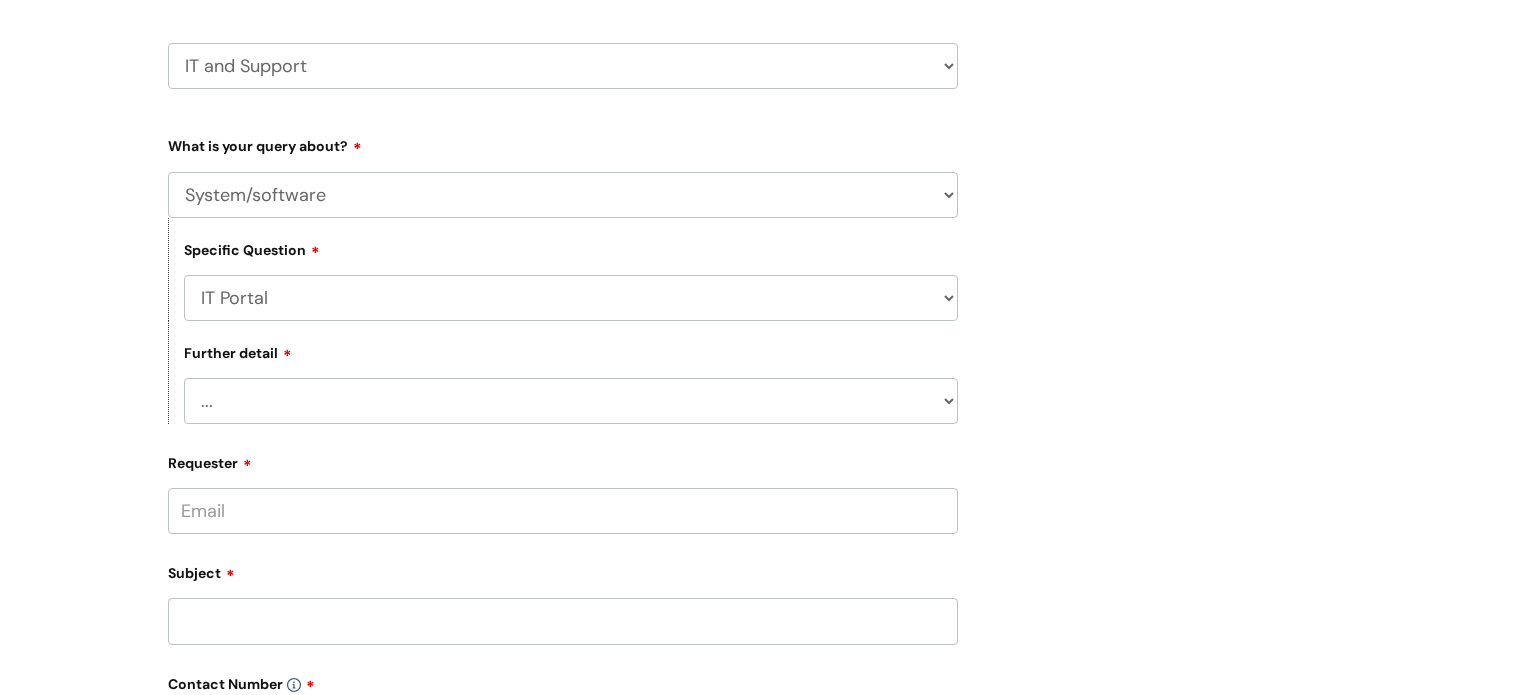 select on "I need help logging in" 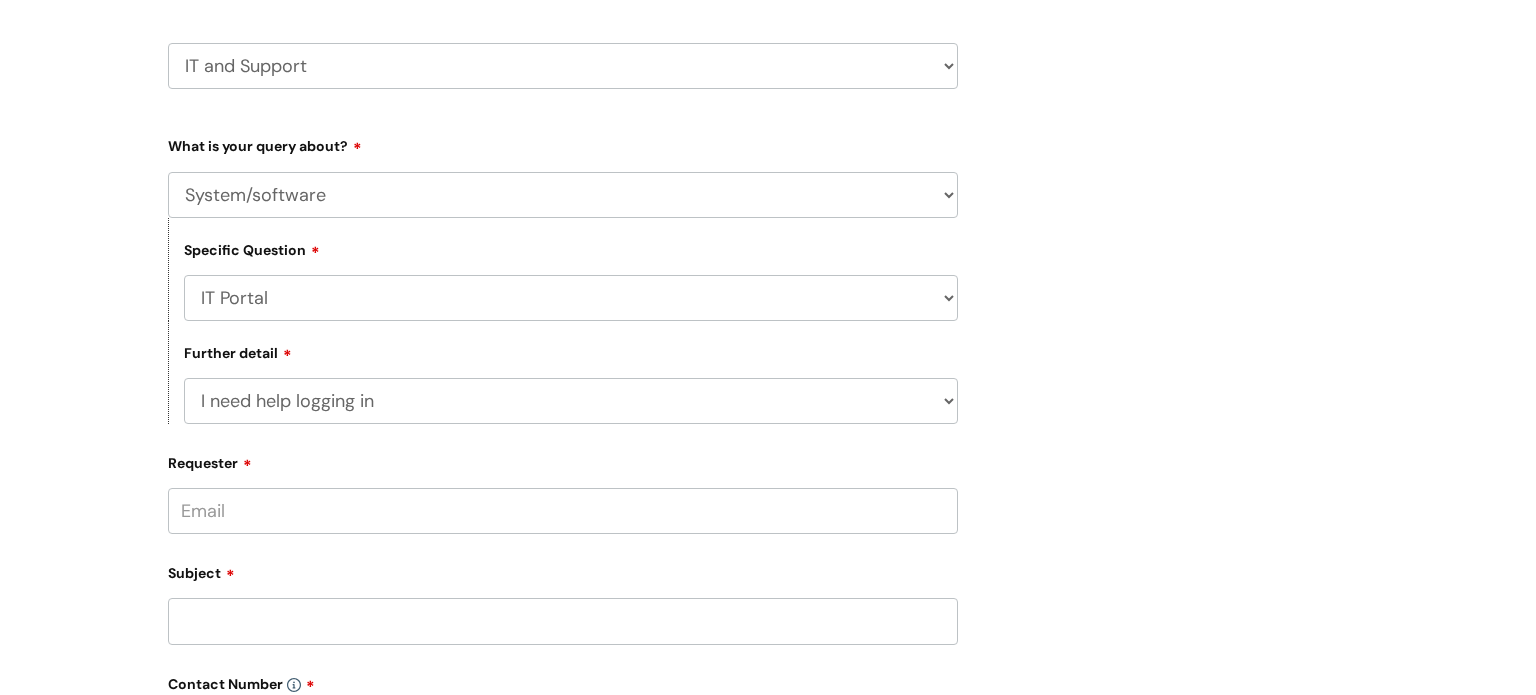 click on "... I need help logging in I’d like access to the IT Portal I’d like to add a program to the IT portal I’ve got an issue with the IT Portal" at bounding box center (571, 401) 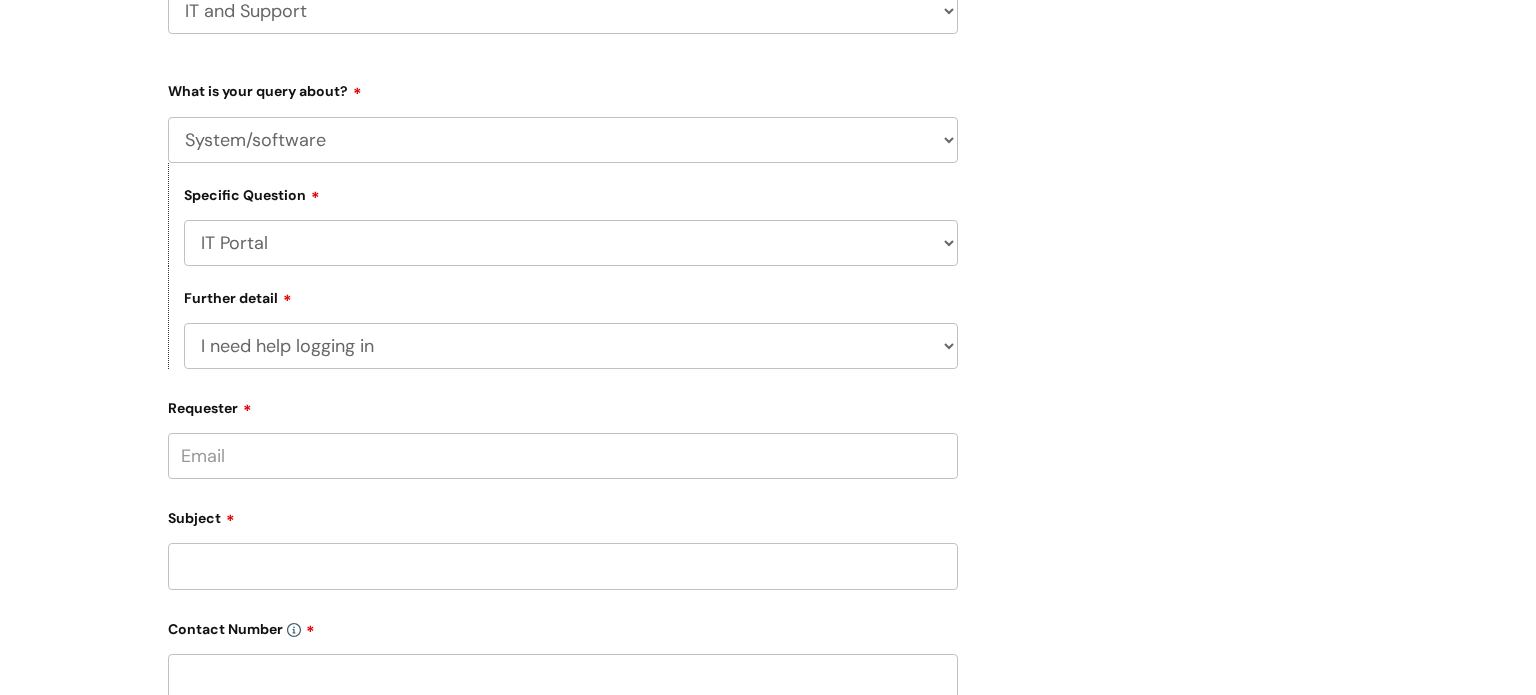 scroll, scrollTop: 400, scrollLeft: 0, axis: vertical 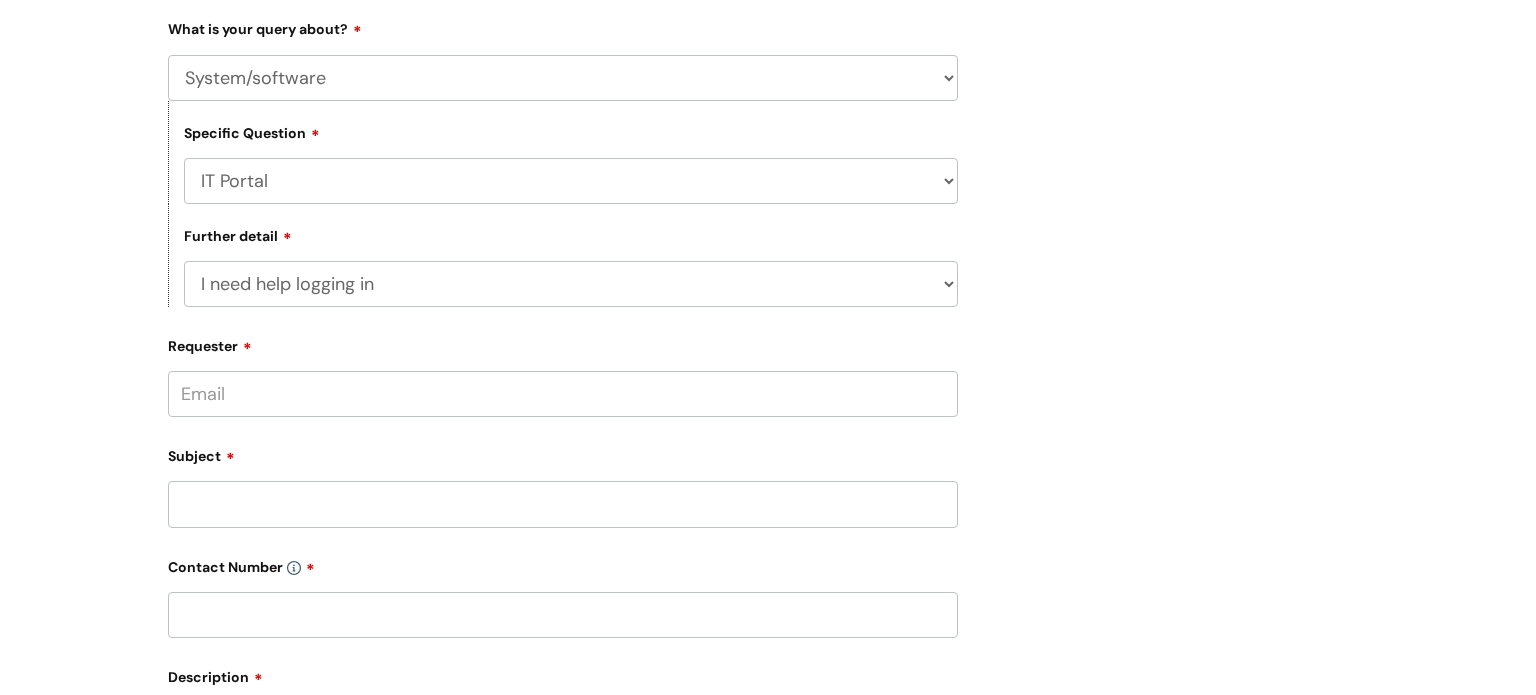 click on "Requester" at bounding box center (563, 394) 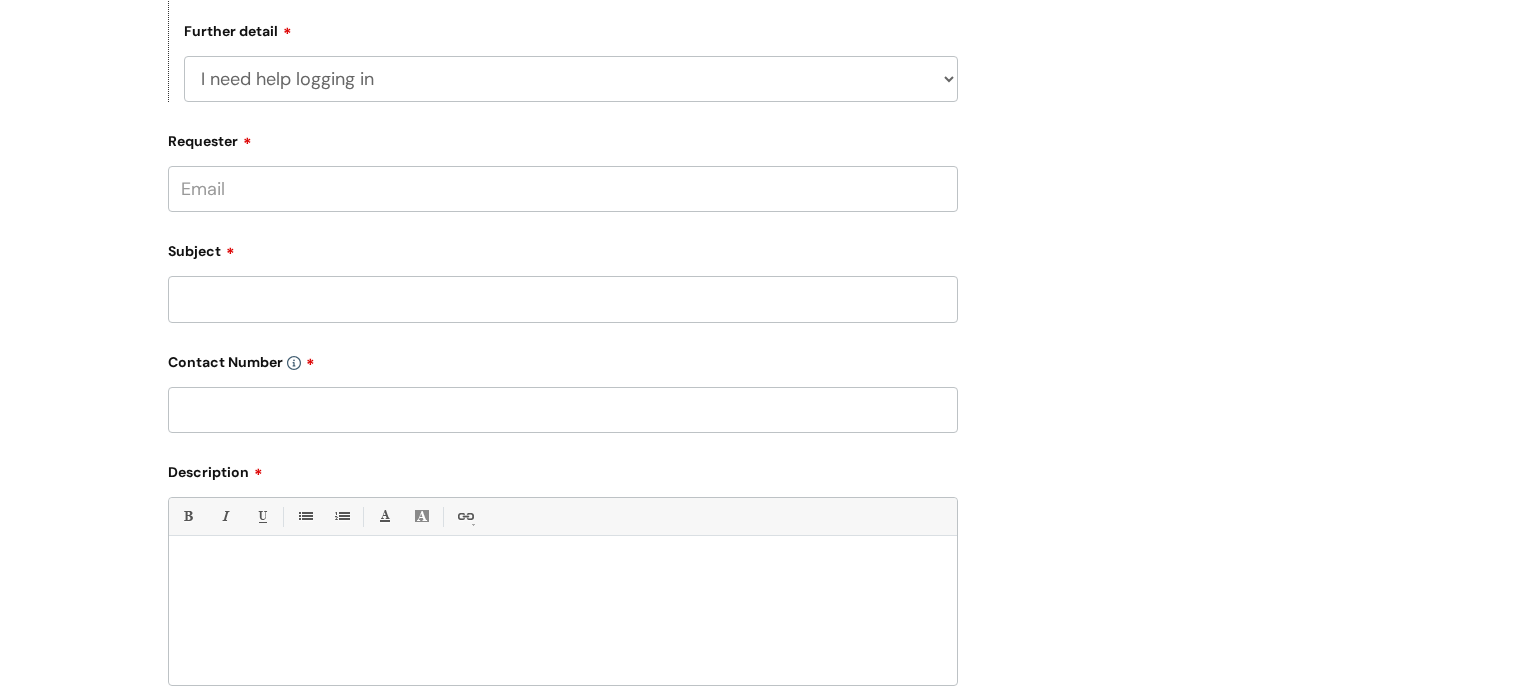 scroll, scrollTop: 542, scrollLeft: 0, axis: vertical 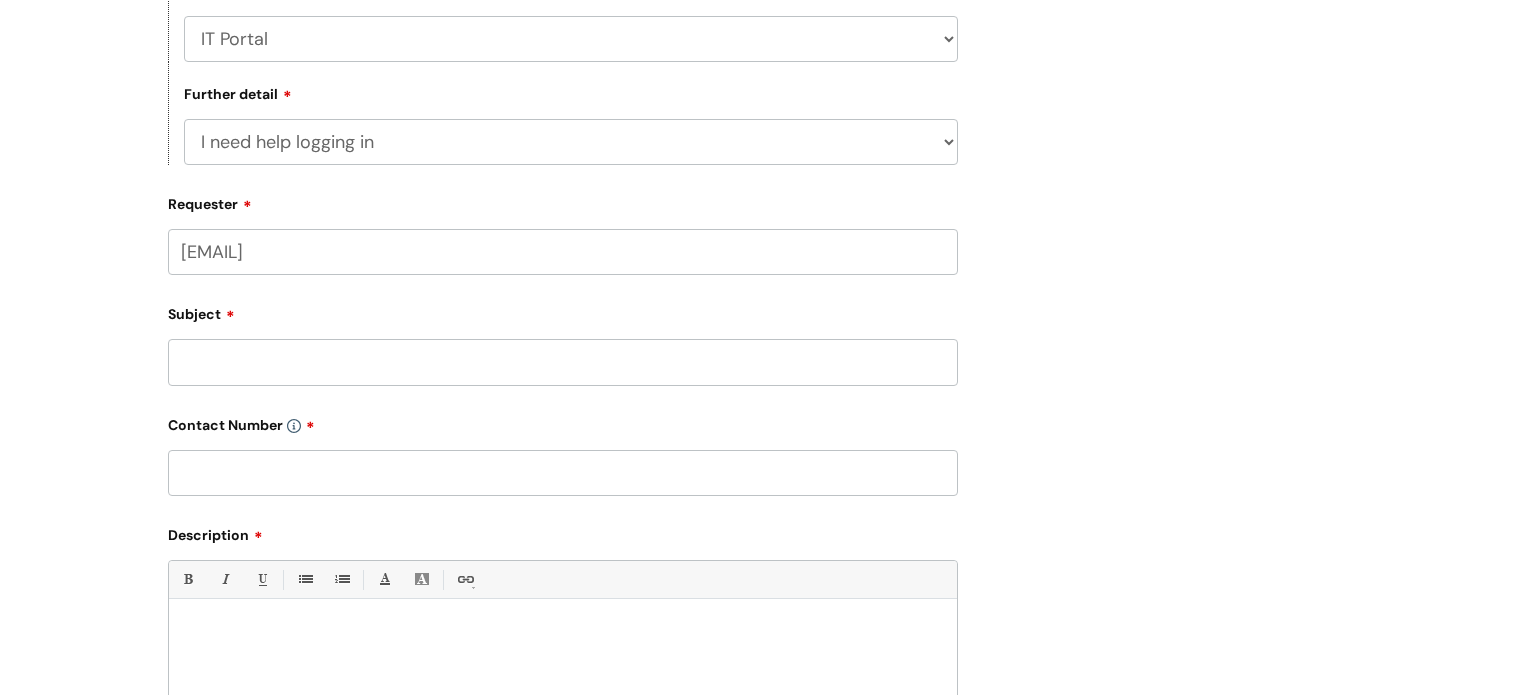 type on "[EMAIL]" 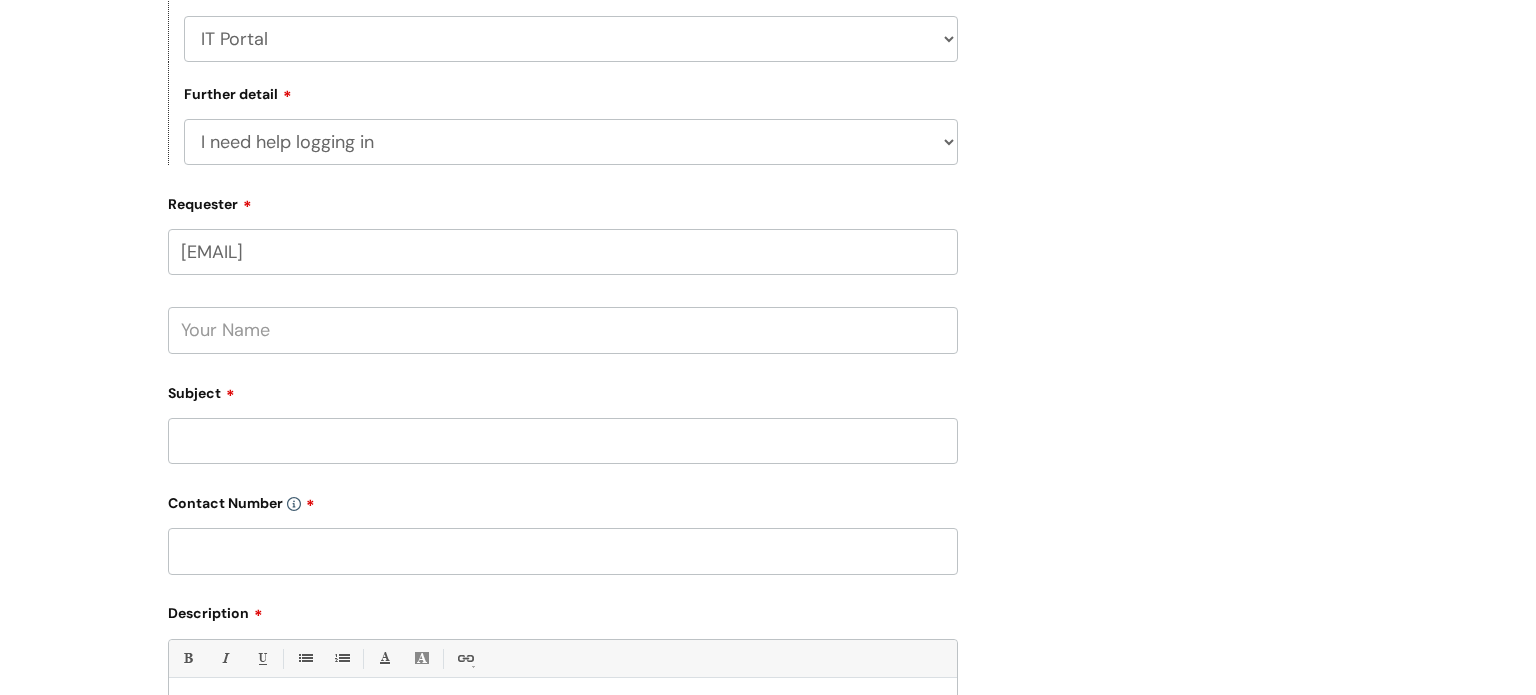 click at bounding box center (563, 330) 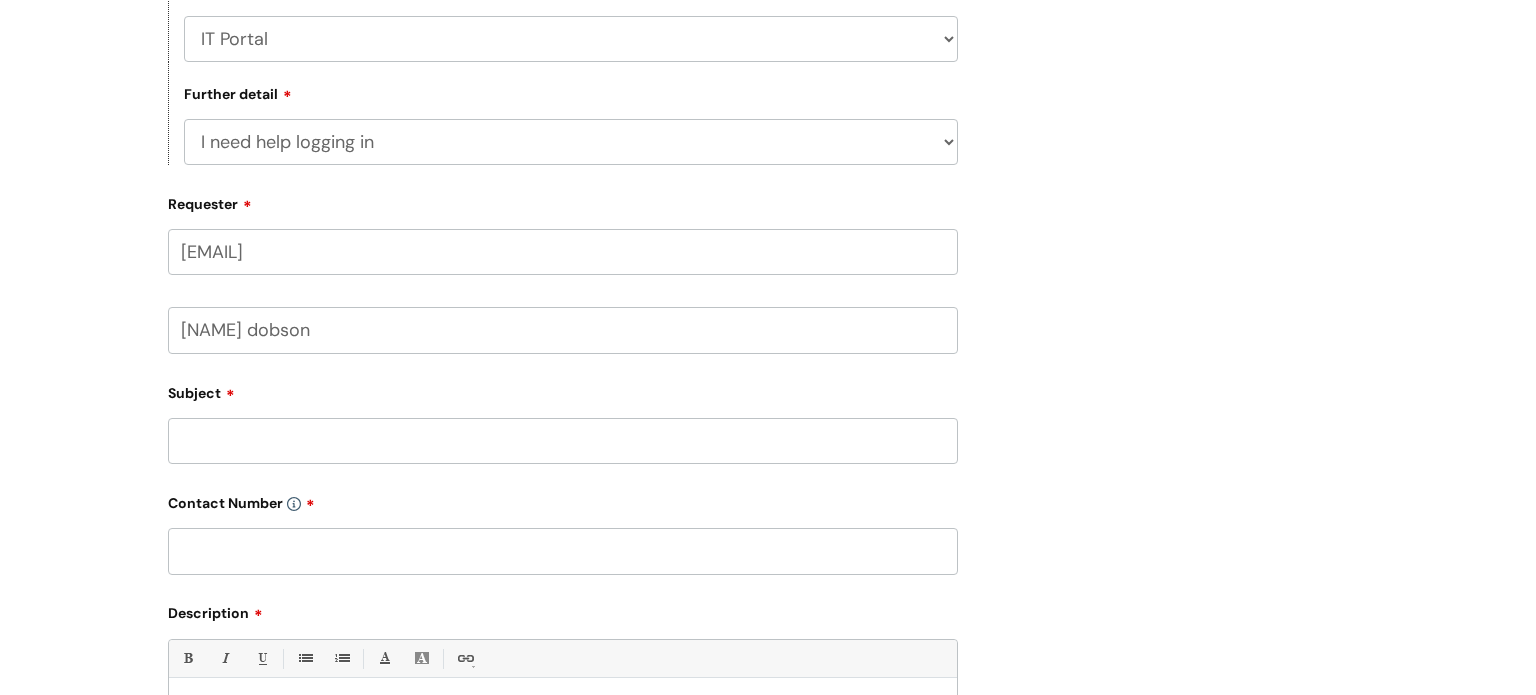 type on "[NAME] dobson" 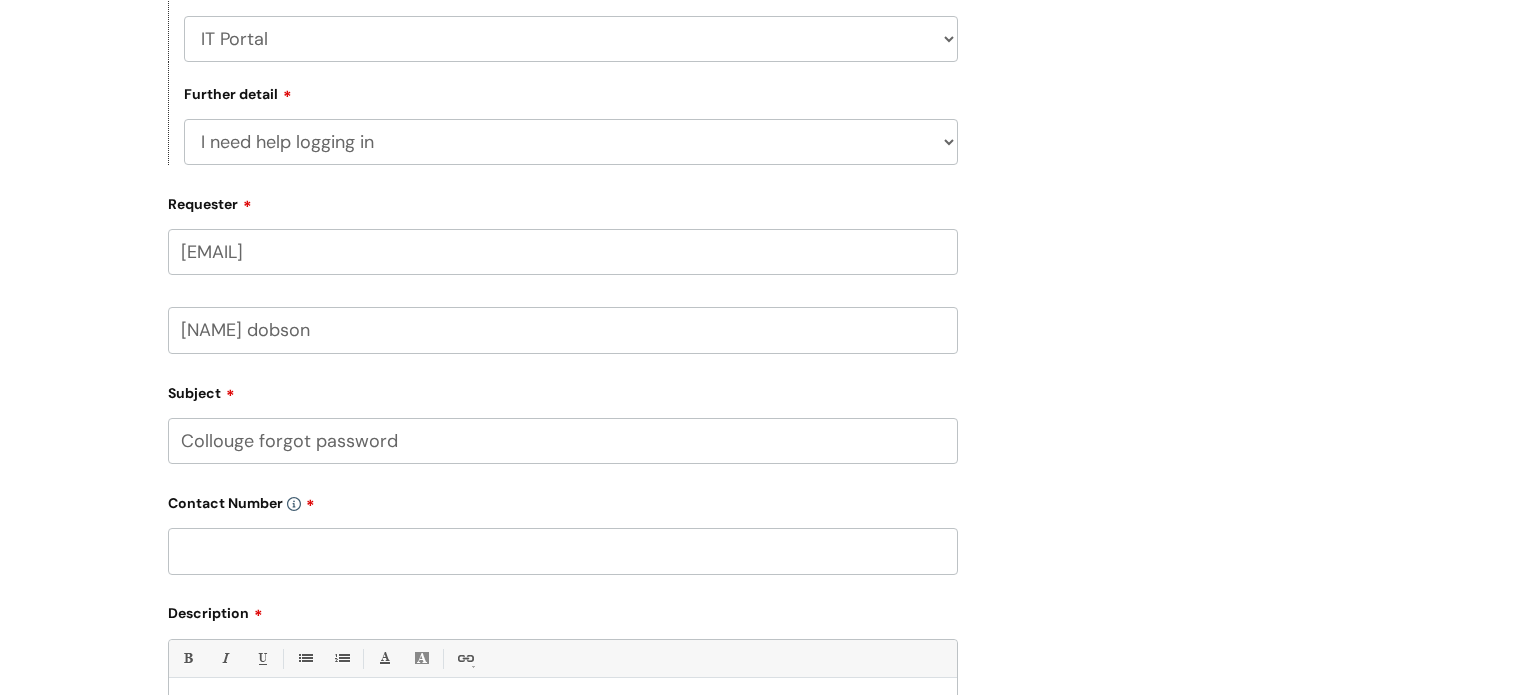 click on "Collouge forgot password" at bounding box center (563, 441) 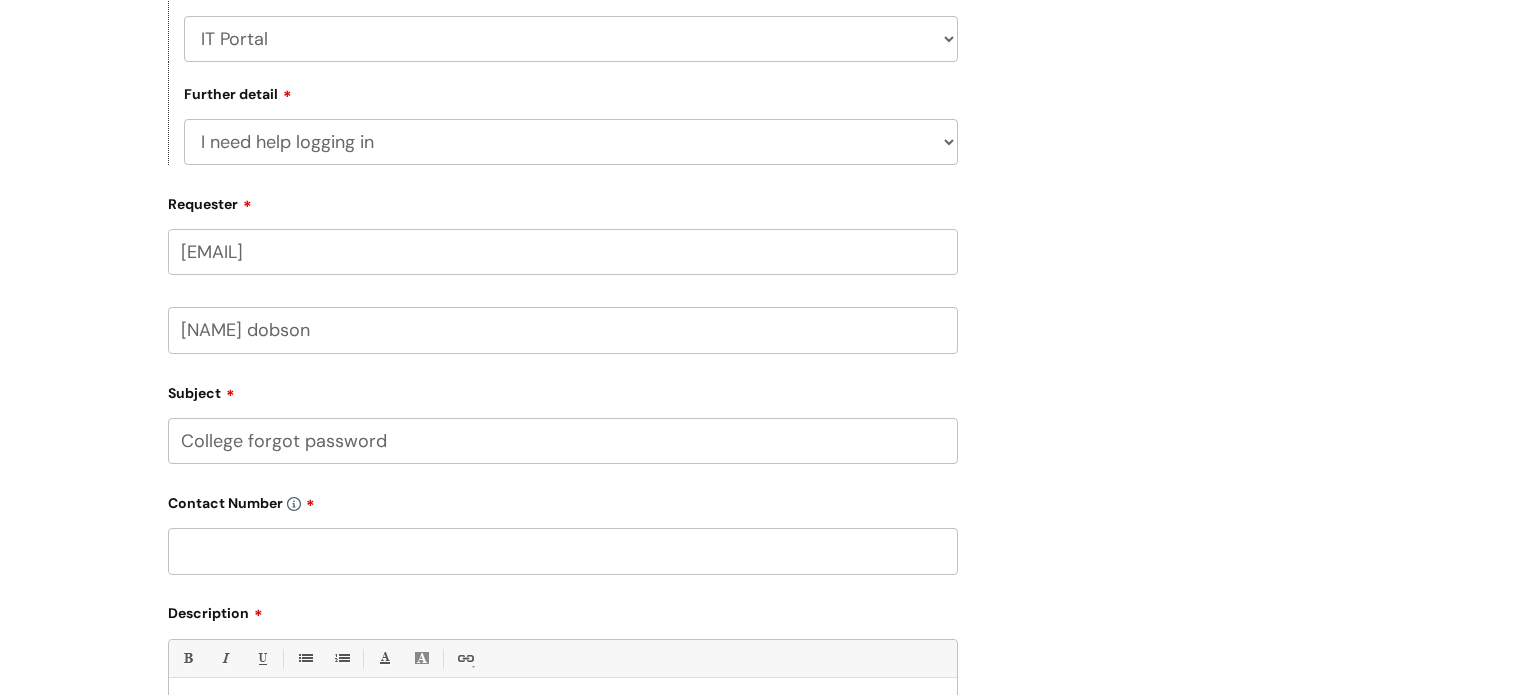 type on "College forgot password" 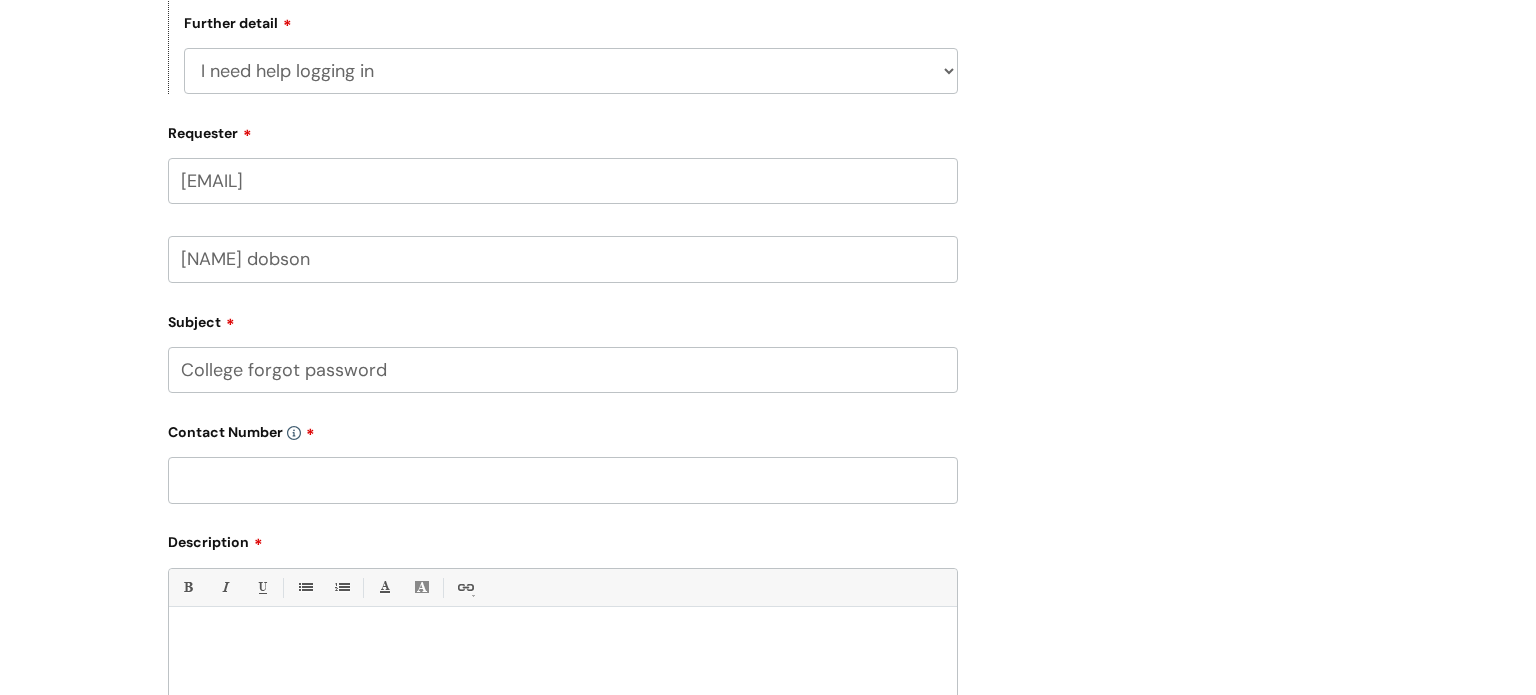 scroll, scrollTop: 618, scrollLeft: 0, axis: vertical 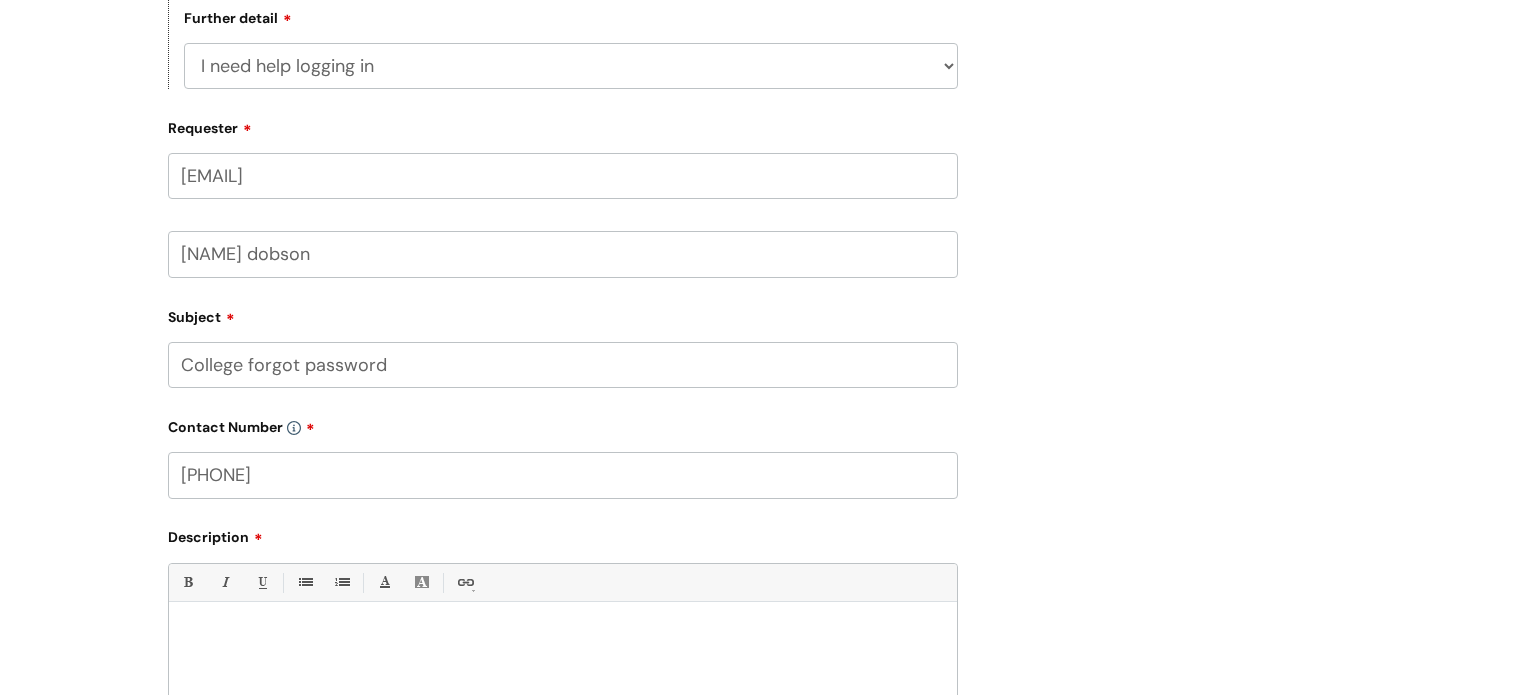drag, startPoint x: 339, startPoint y: 476, endPoint x: 178, endPoint y: 481, distance: 161.07762 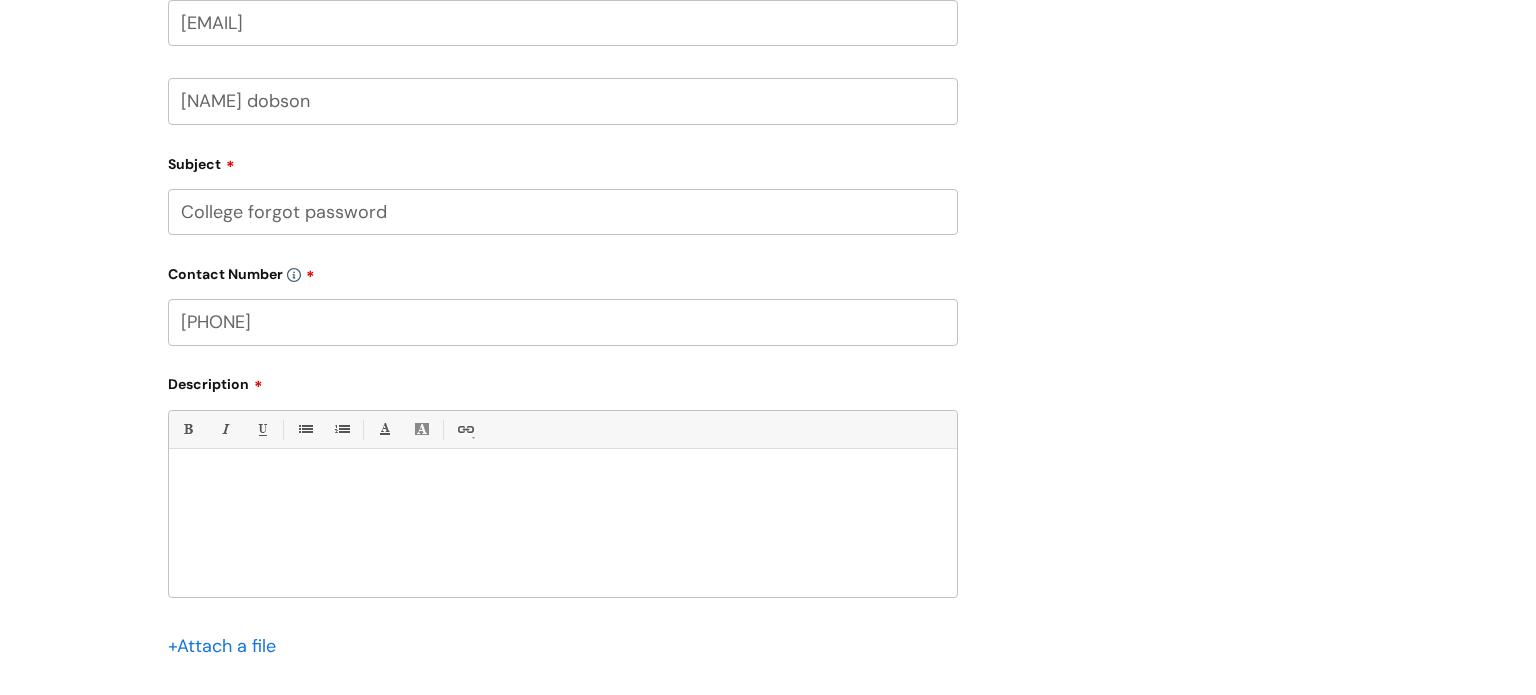 scroll, scrollTop: 776, scrollLeft: 0, axis: vertical 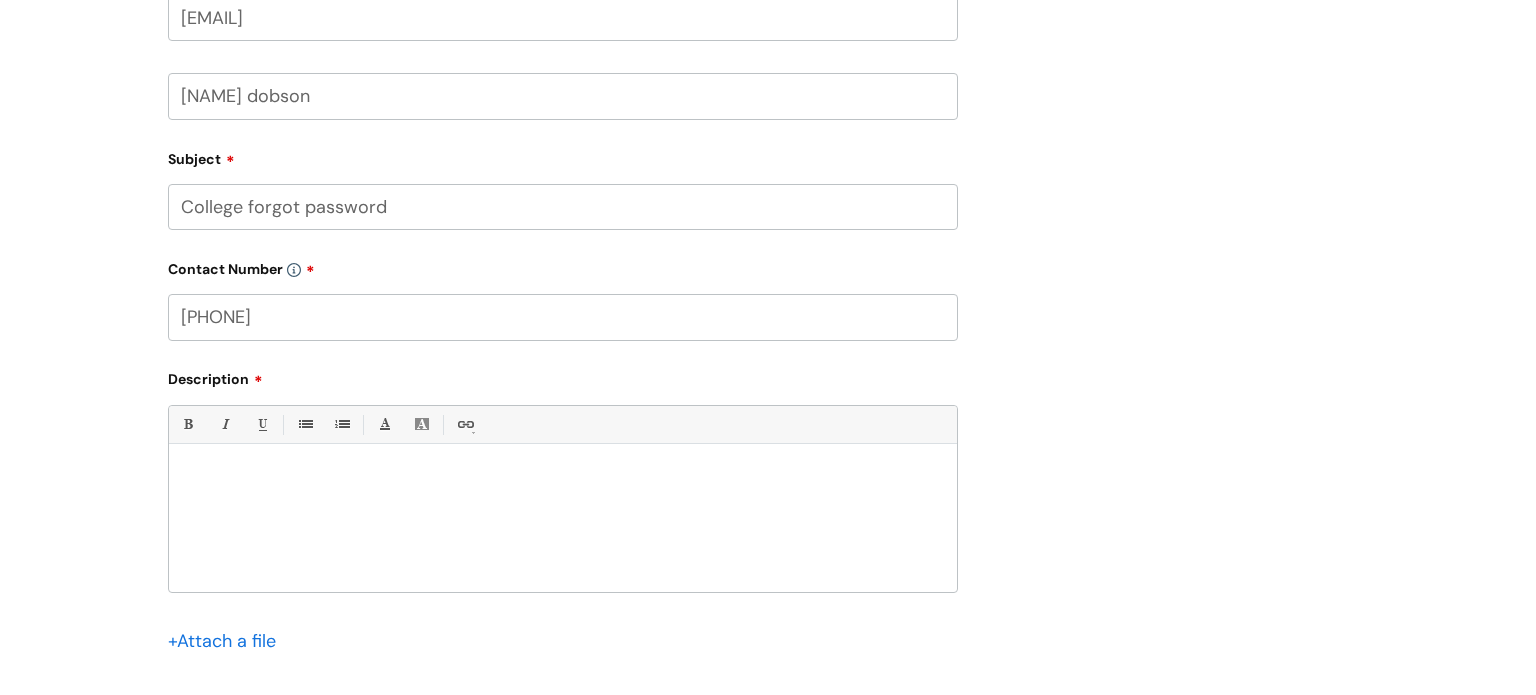 type on "[PHONE]" 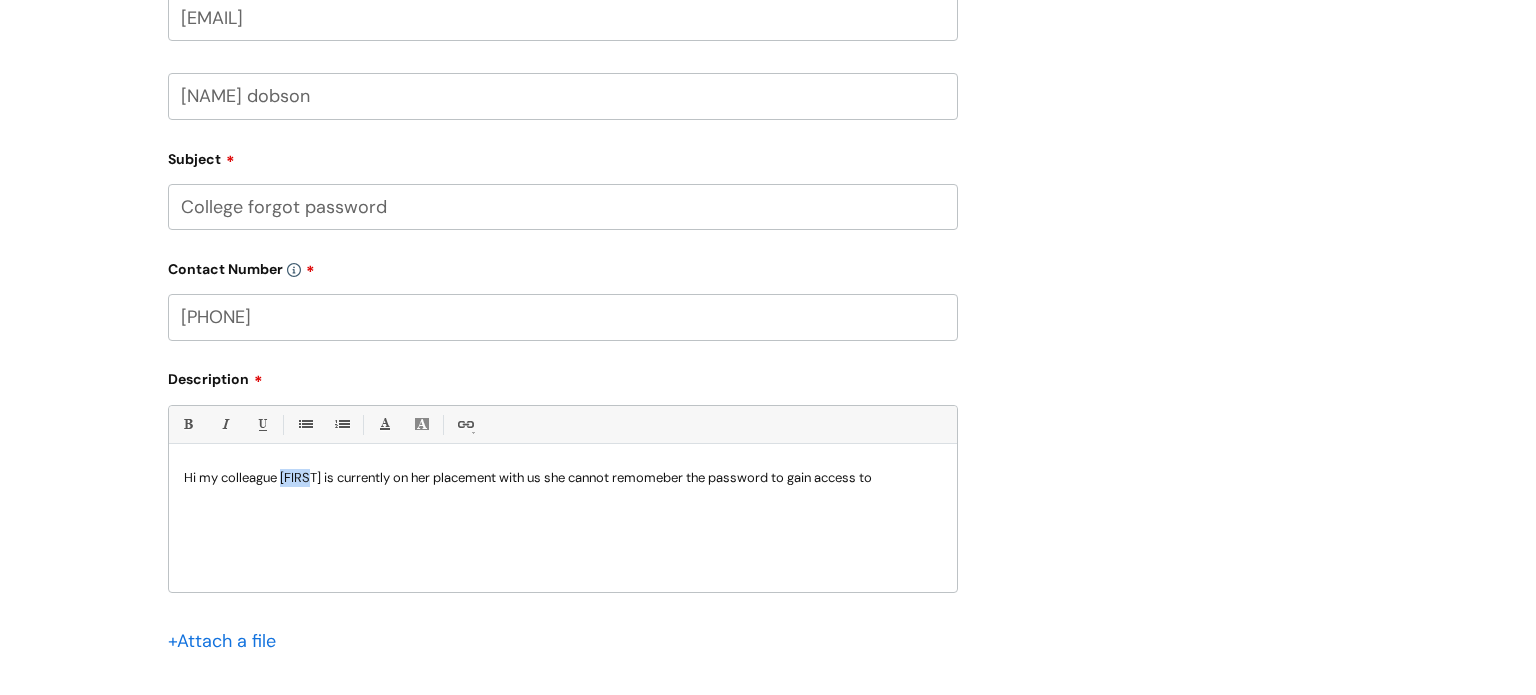 click on "Hi my colleague [FIRST] is currently on her placement with us she cannot remomeber the password to gain access to" at bounding box center [563, 523] 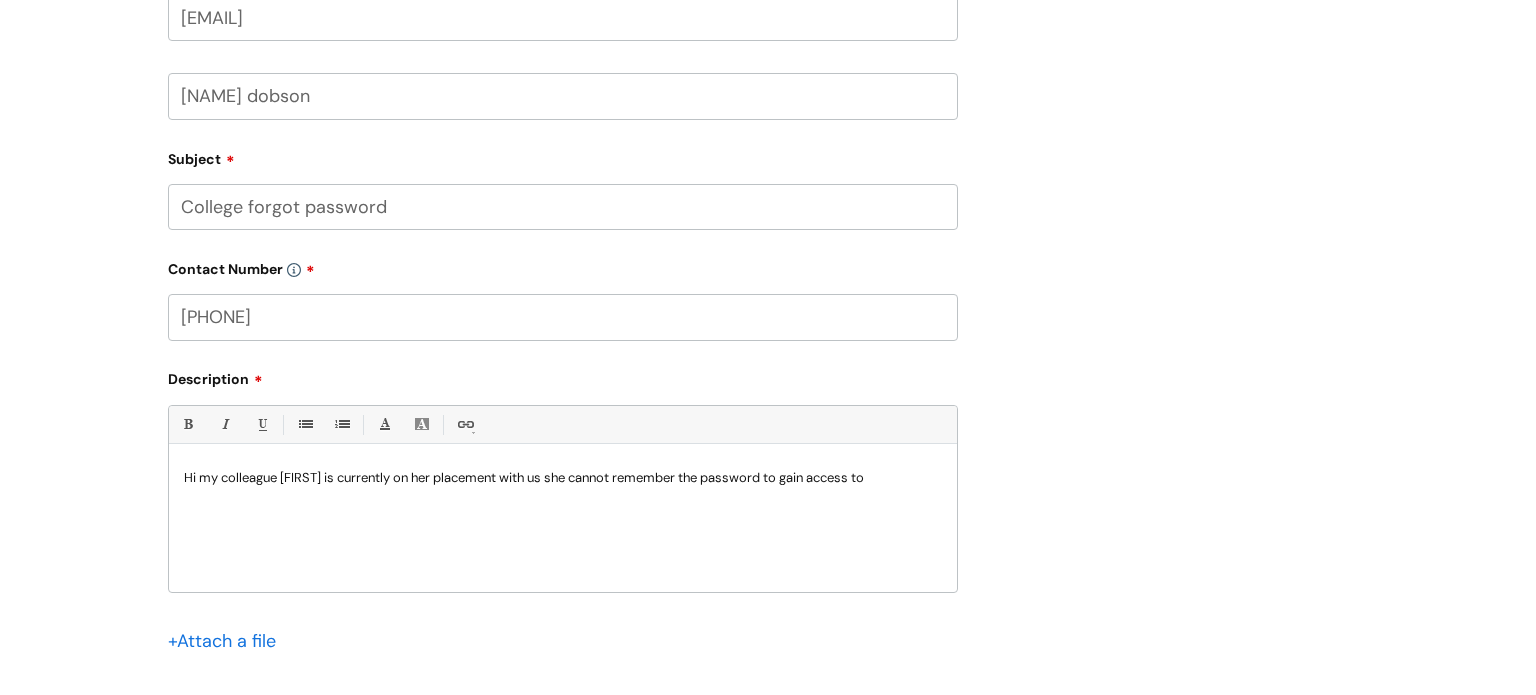 click on "Hi my colleague [FIRST] is currently on her placement with us she cannot remember the password to gain access to" at bounding box center [563, 478] 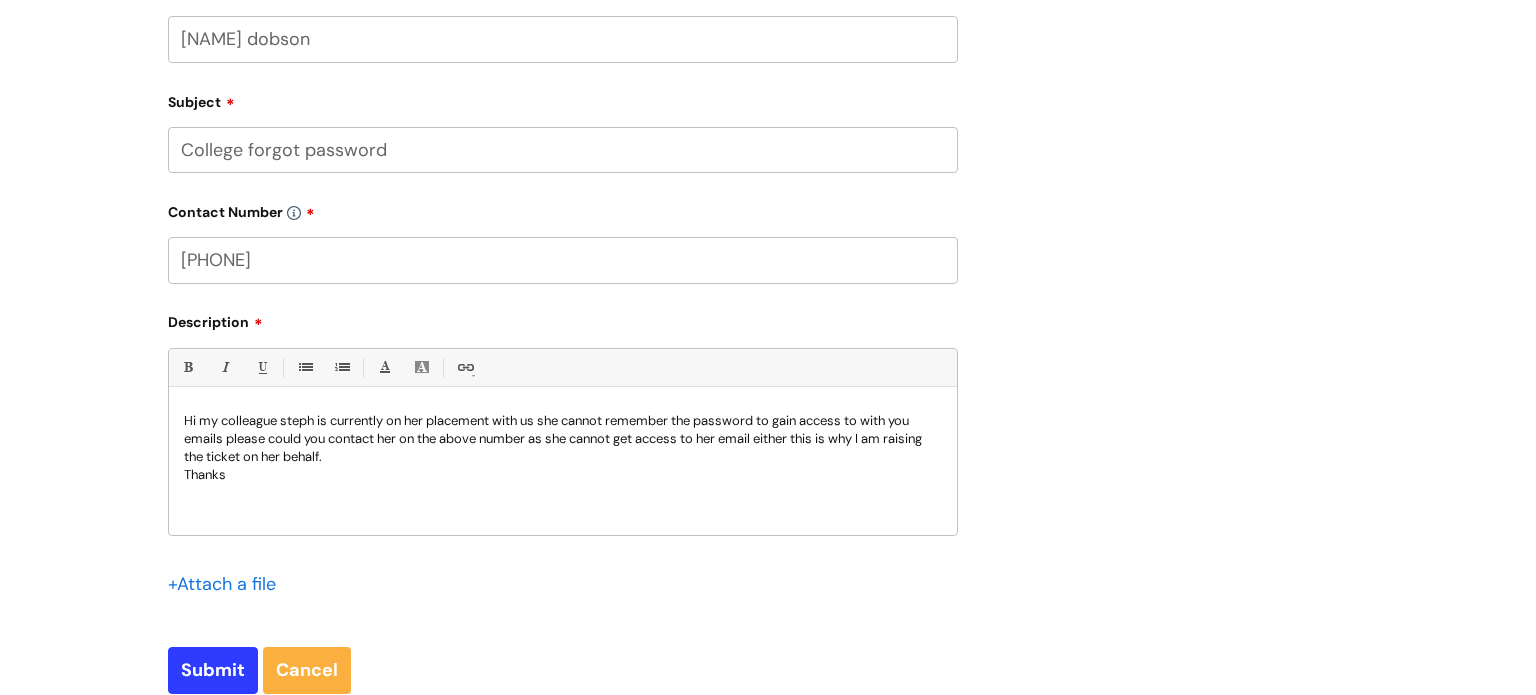 scroll, scrollTop: 864, scrollLeft: 0, axis: vertical 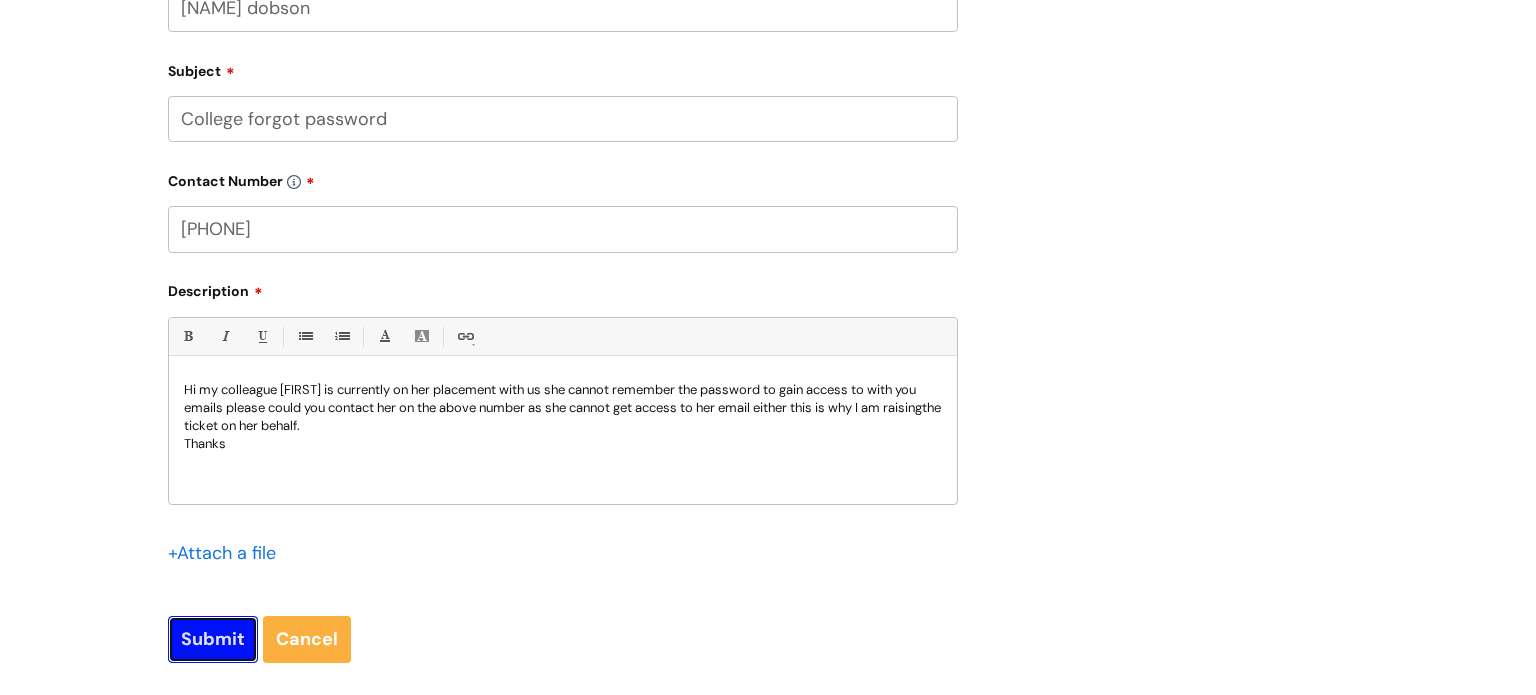click on "Submit" at bounding box center (213, 639) 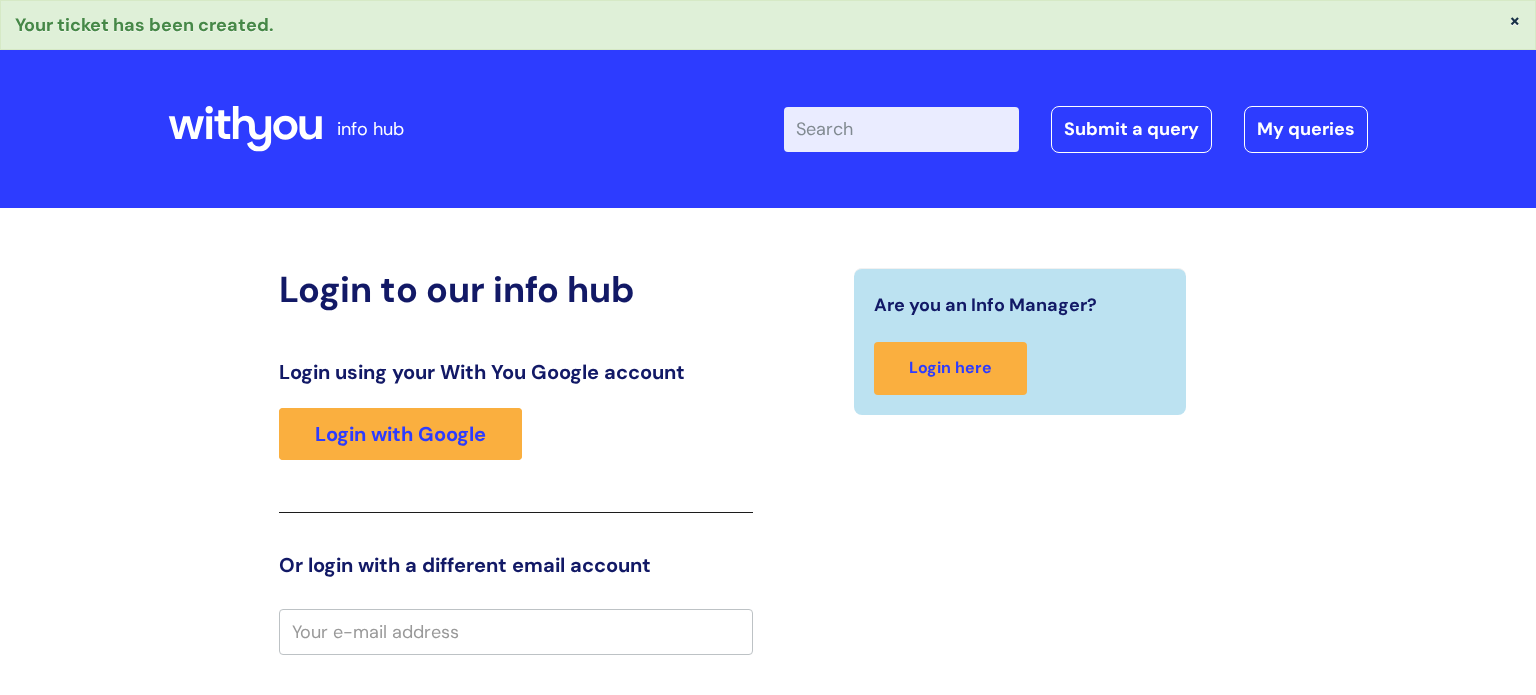 scroll, scrollTop: 0, scrollLeft: 0, axis: both 